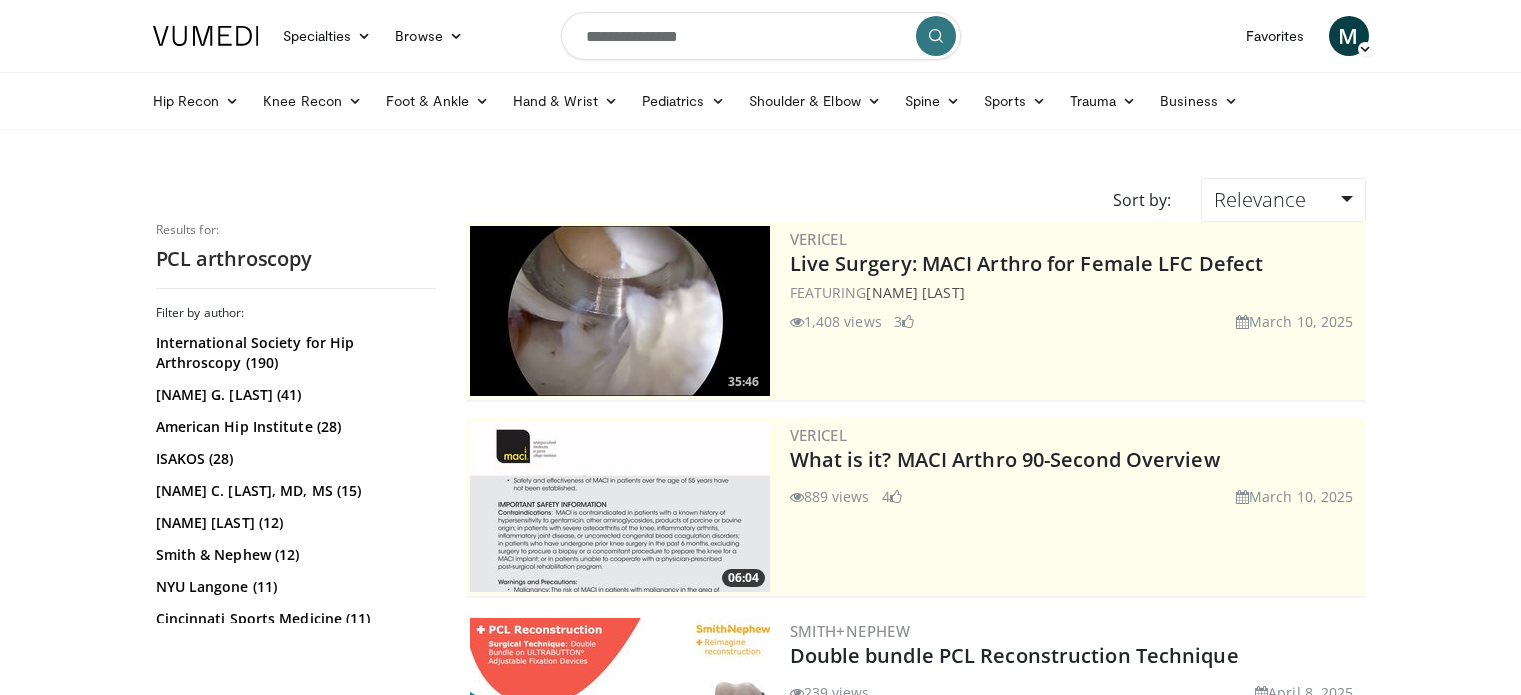 scroll, scrollTop: 0, scrollLeft: 0, axis: both 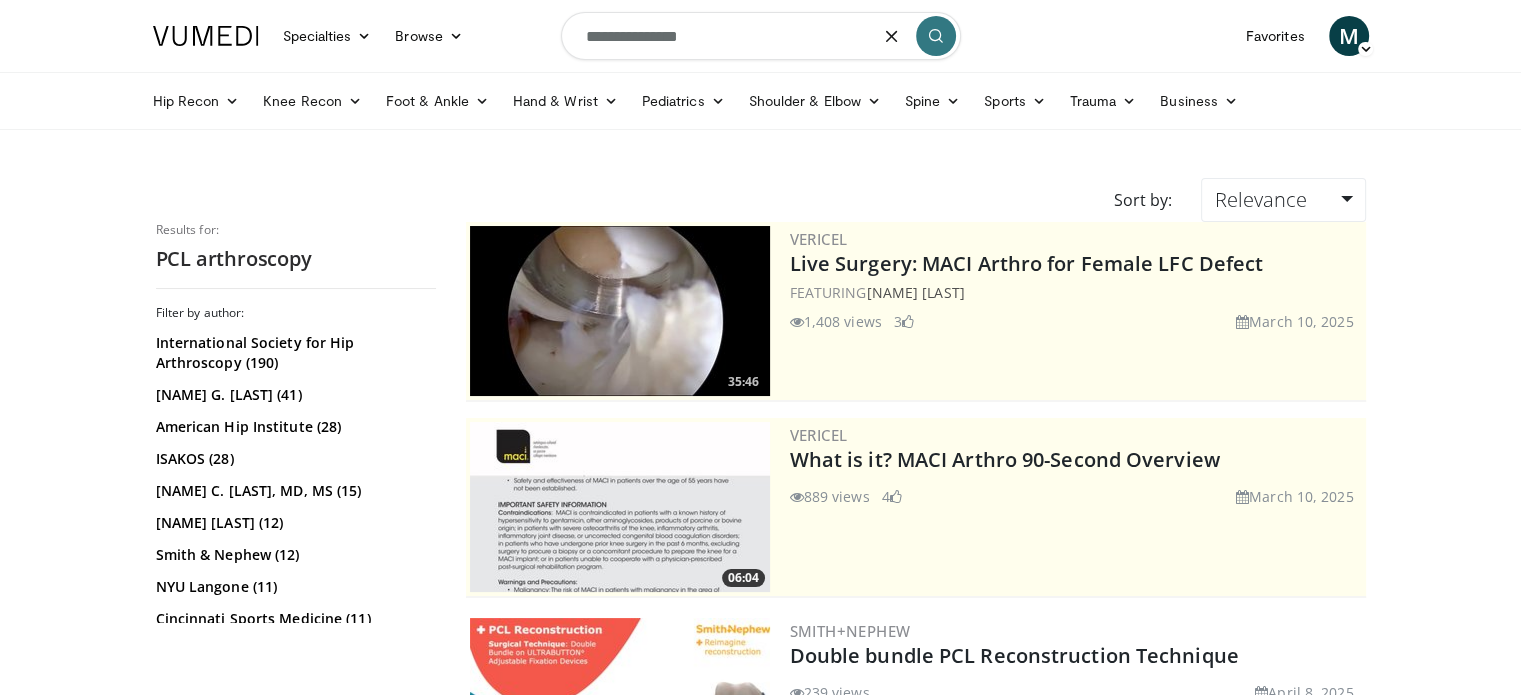 drag, startPoint x: 748, startPoint y: 42, endPoint x: 532, endPoint y: 8, distance: 218.65955 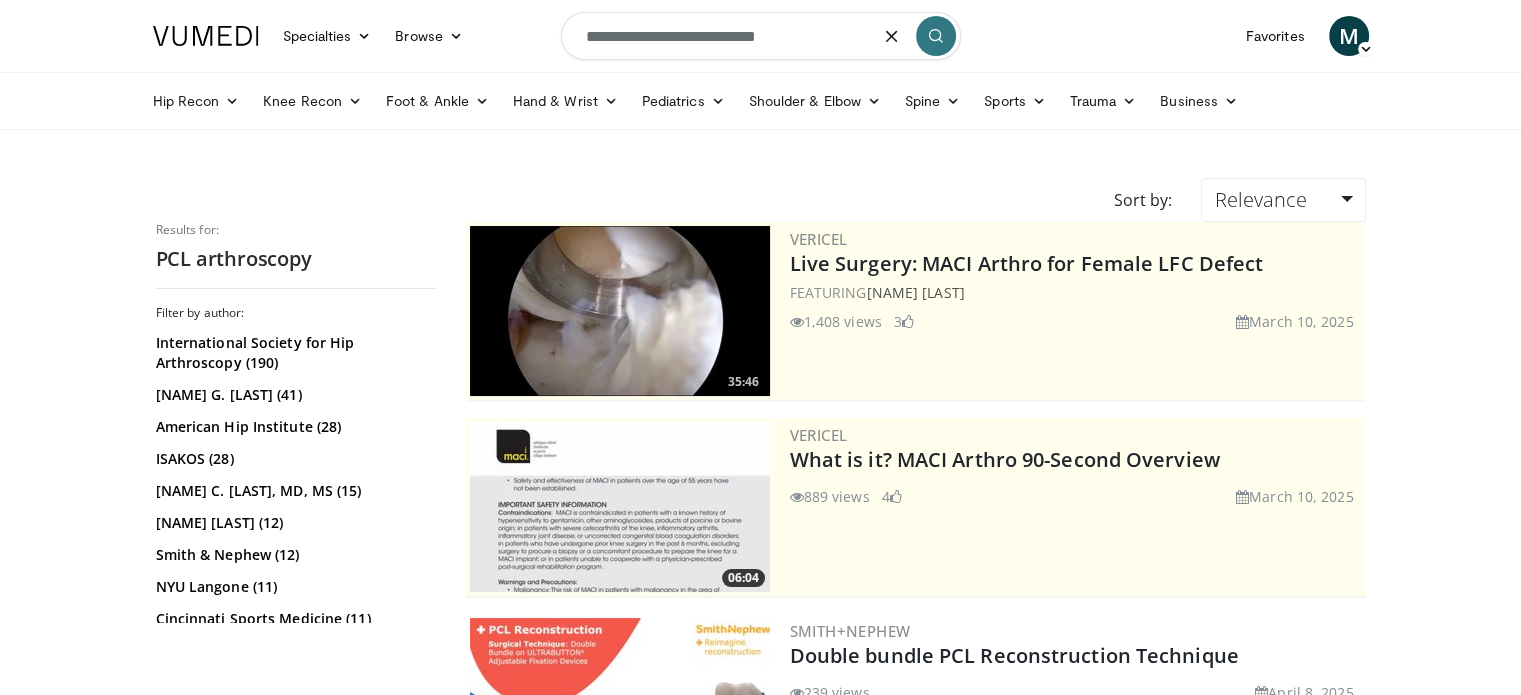 type on "**********" 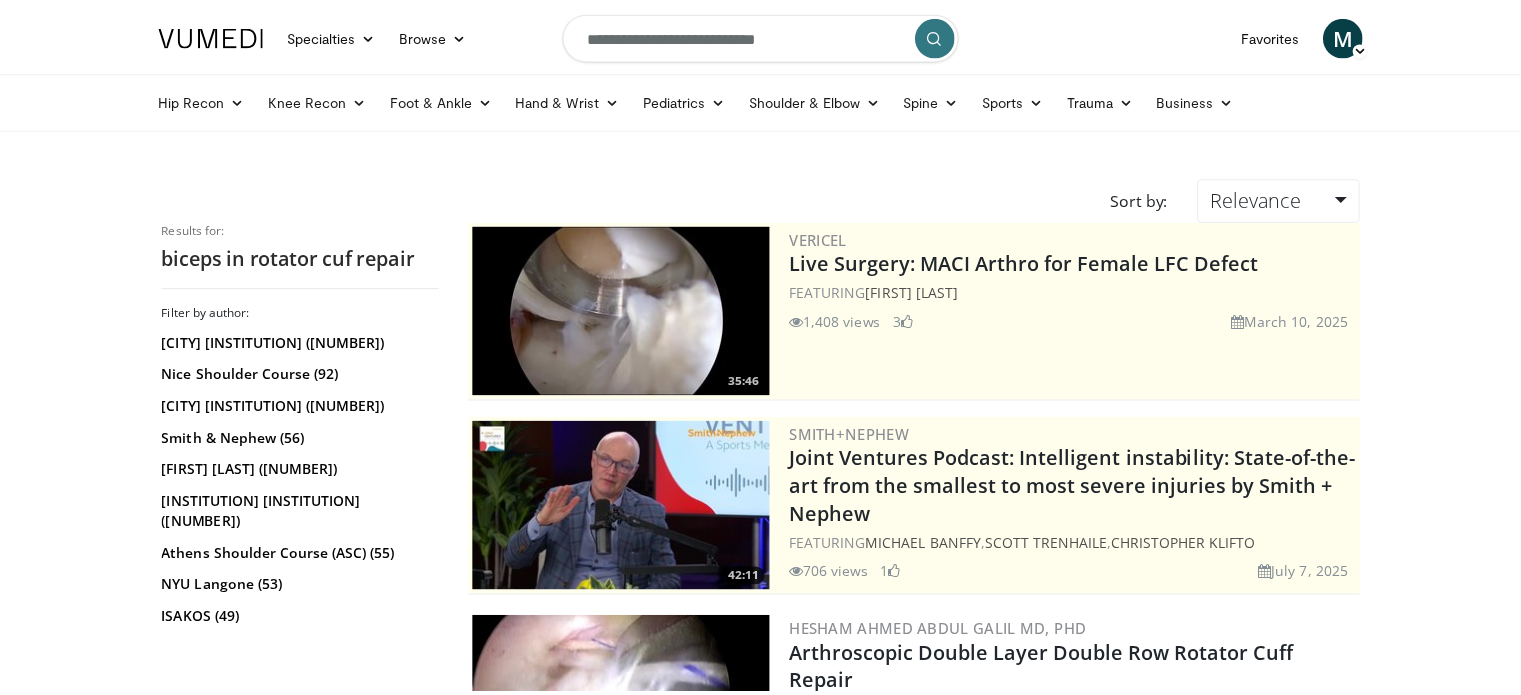 scroll, scrollTop: 0, scrollLeft: 0, axis: both 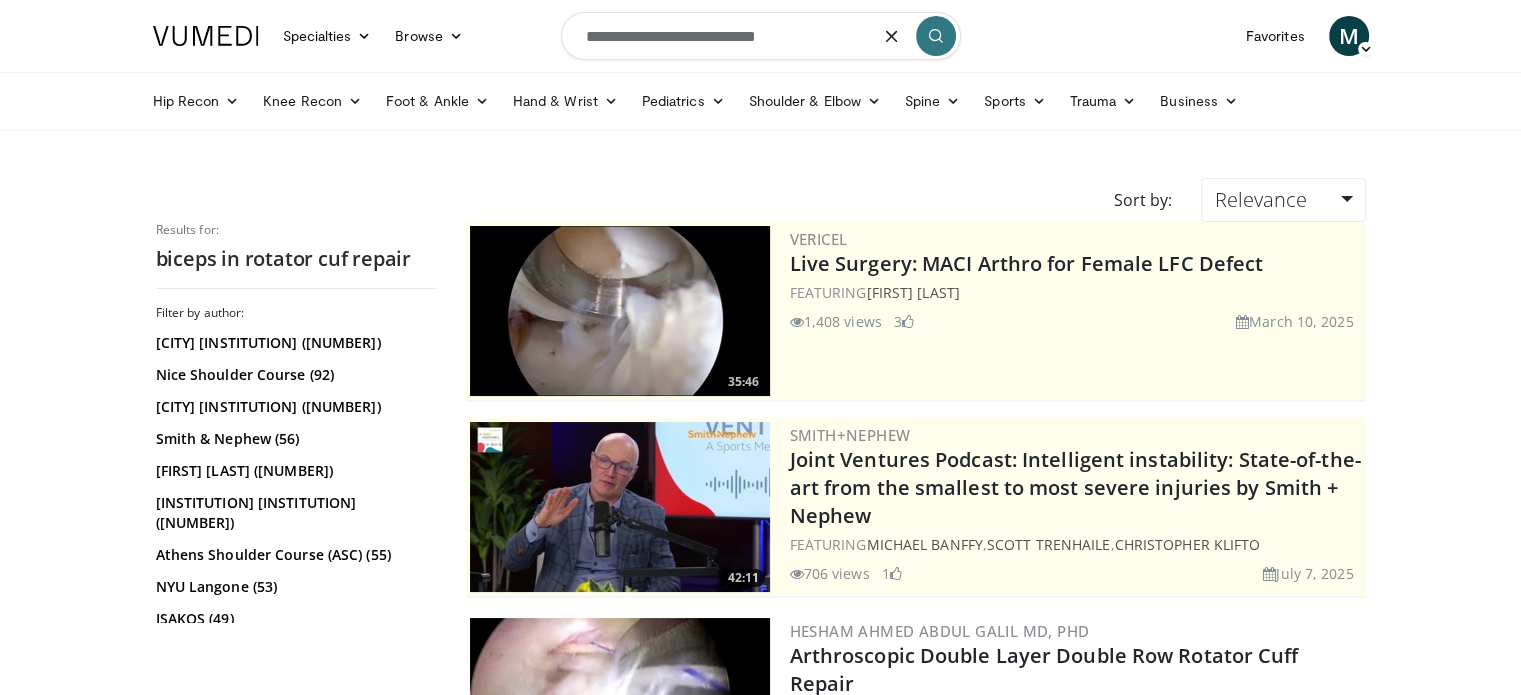 click on "**********" at bounding box center [761, 36] 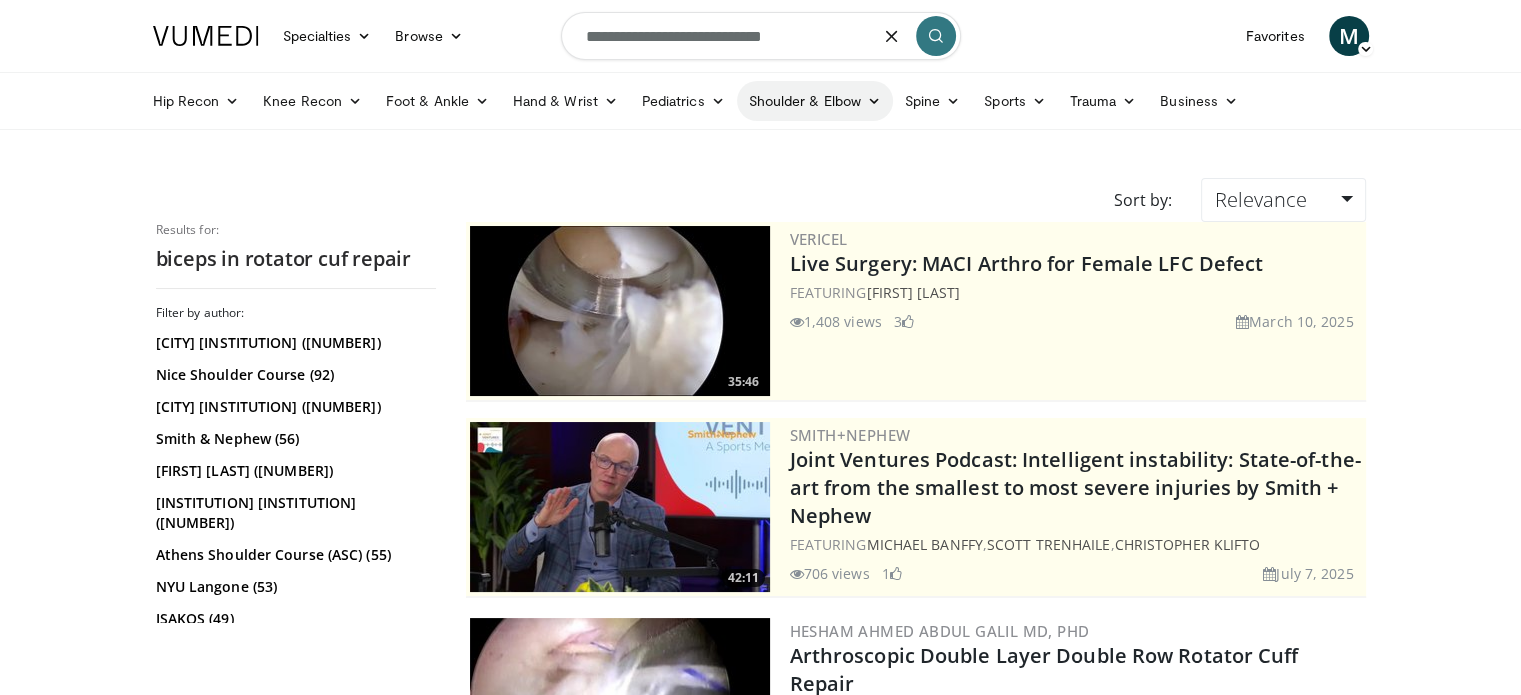 type on "**********" 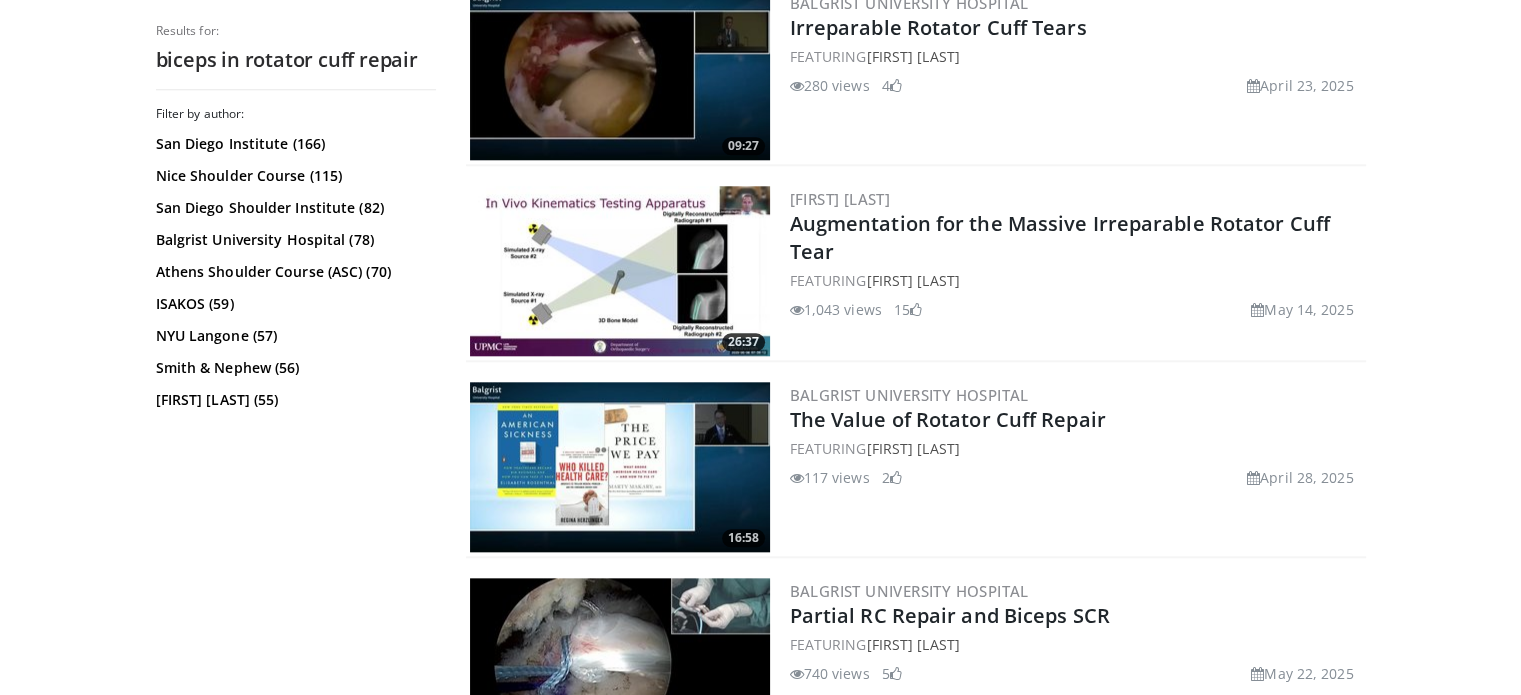 scroll, scrollTop: 2200, scrollLeft: 0, axis: vertical 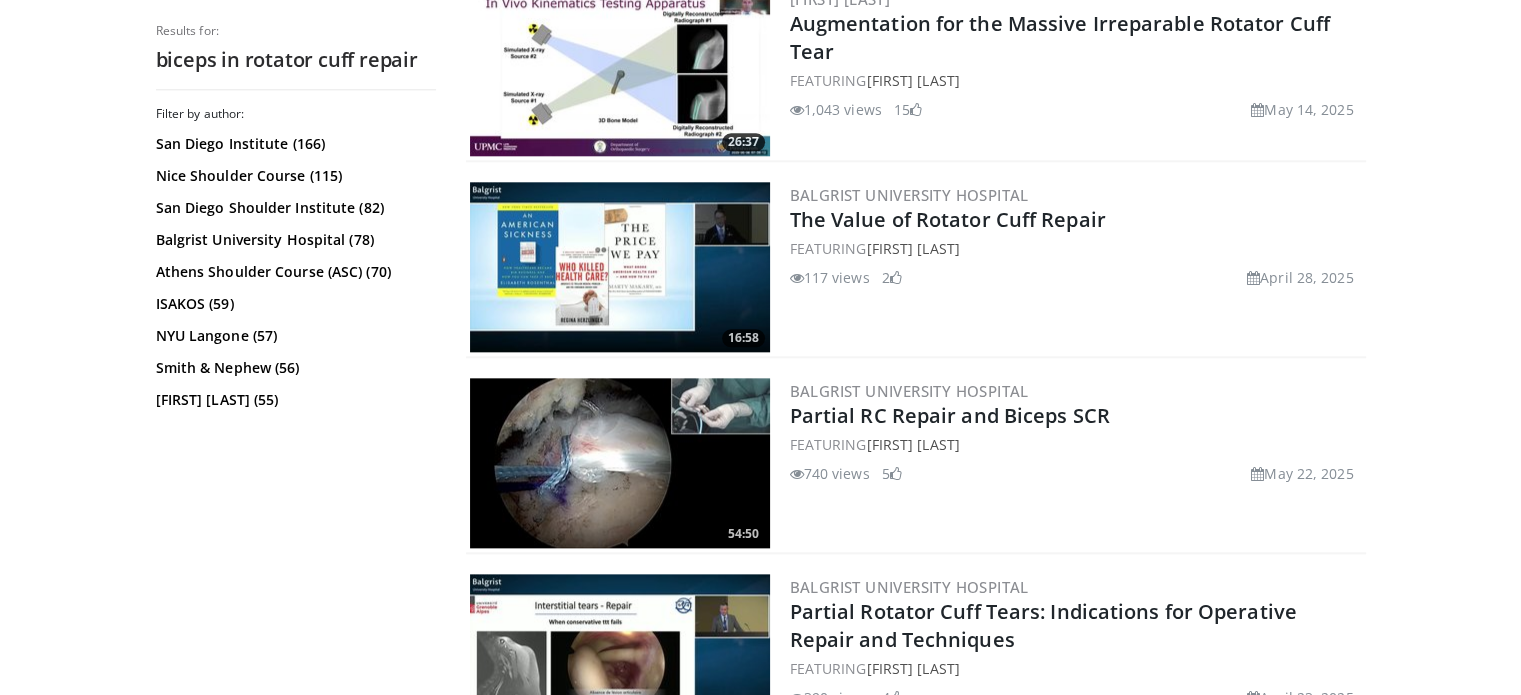 click at bounding box center [620, 463] 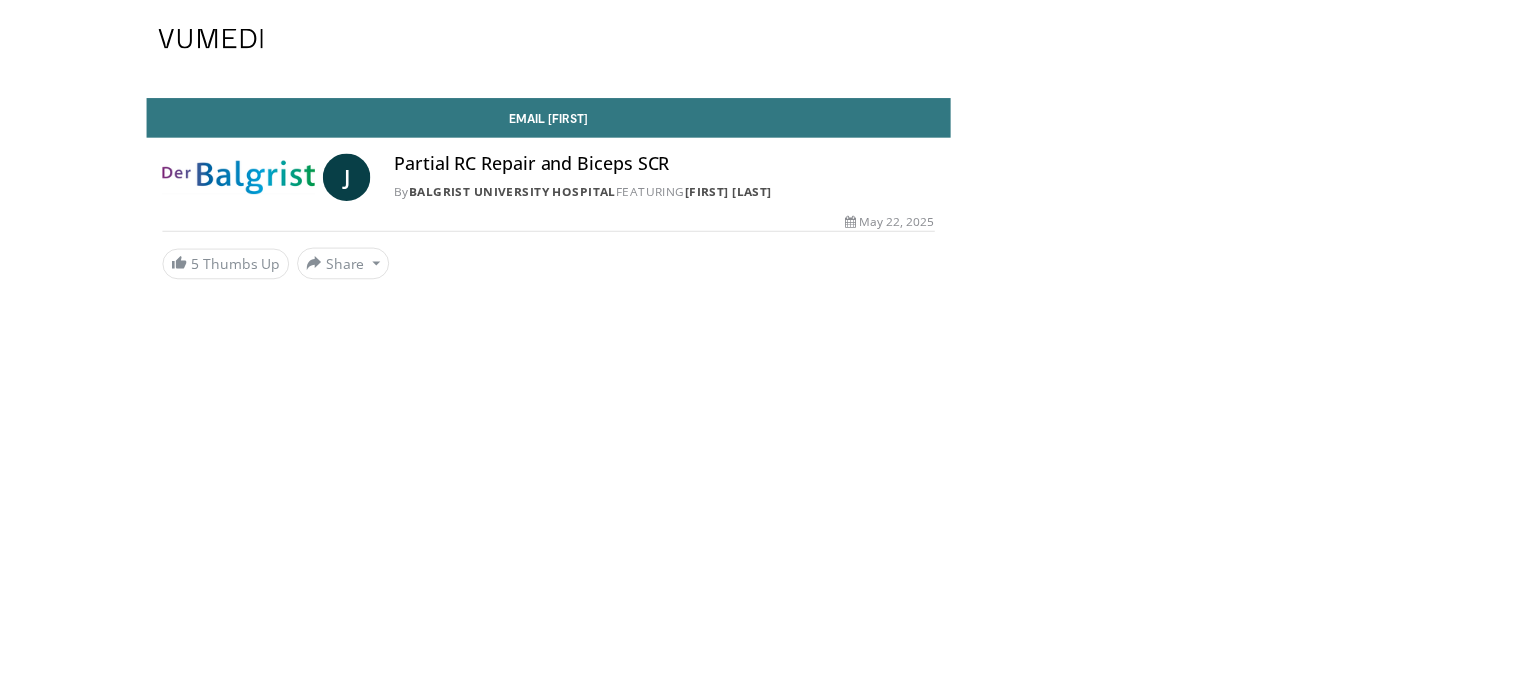 scroll, scrollTop: 0, scrollLeft: 0, axis: both 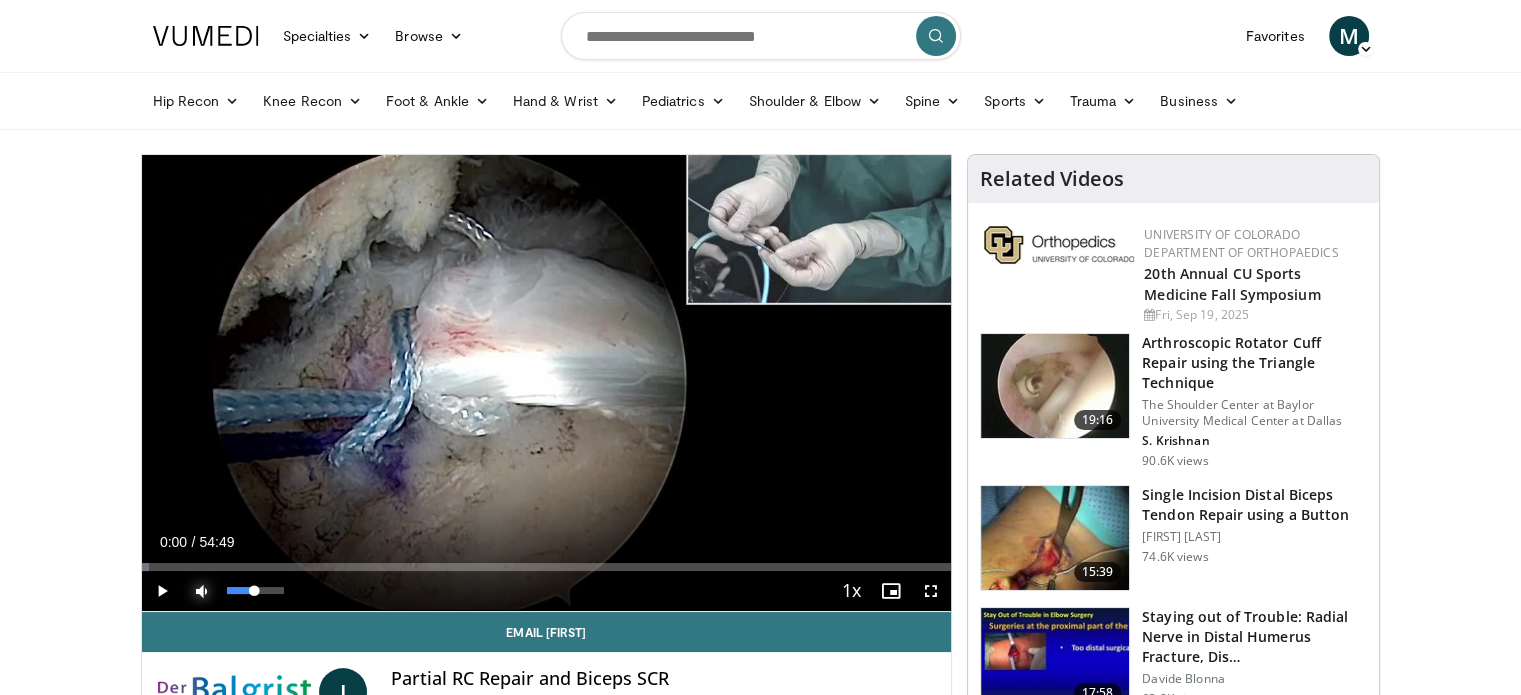 click at bounding box center (202, 591) 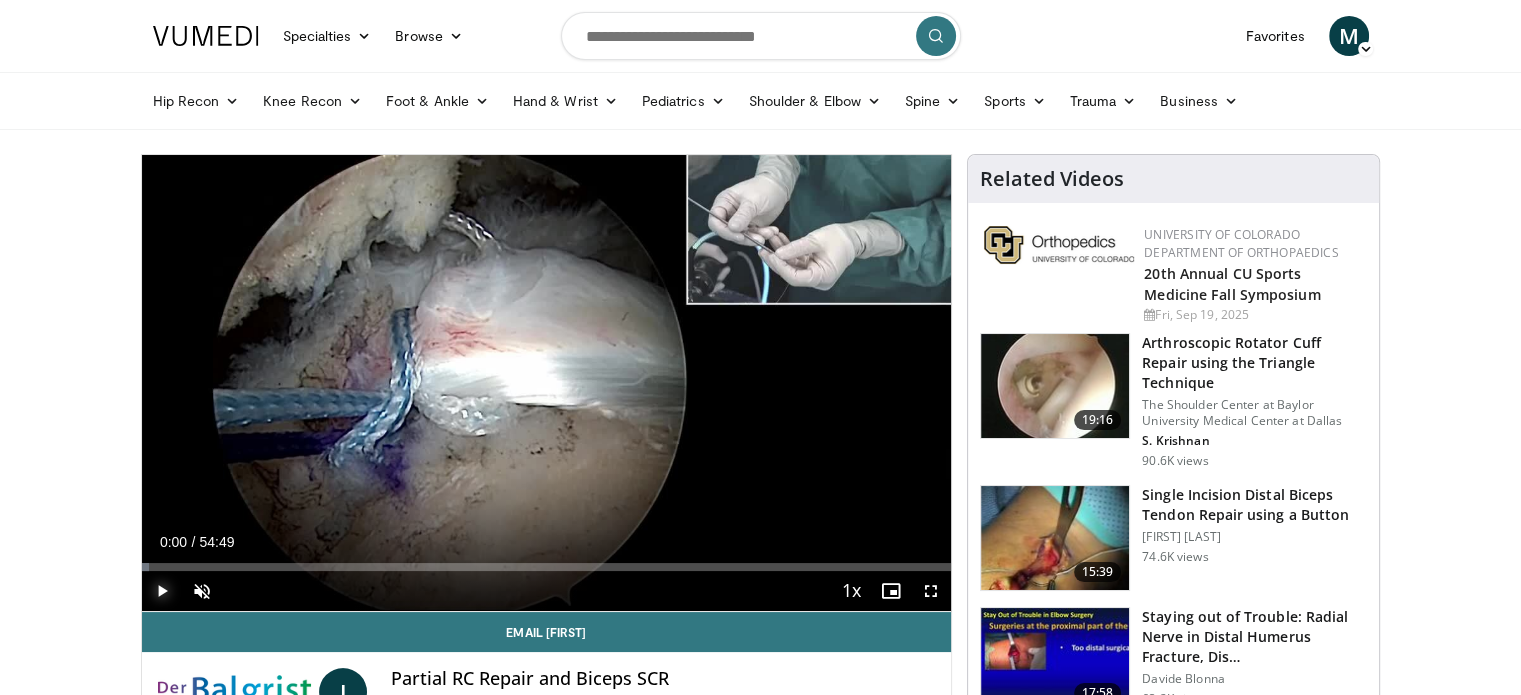 click at bounding box center [162, 591] 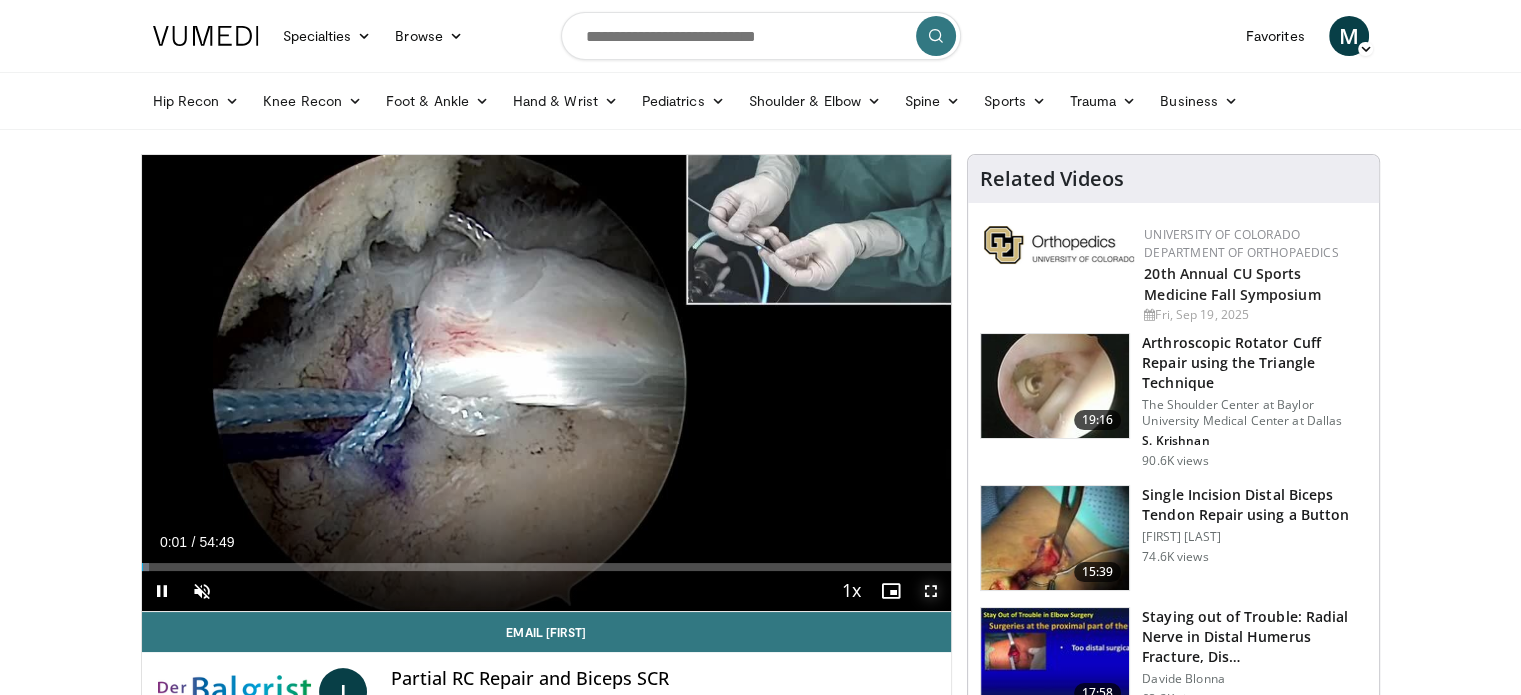 click at bounding box center (931, 591) 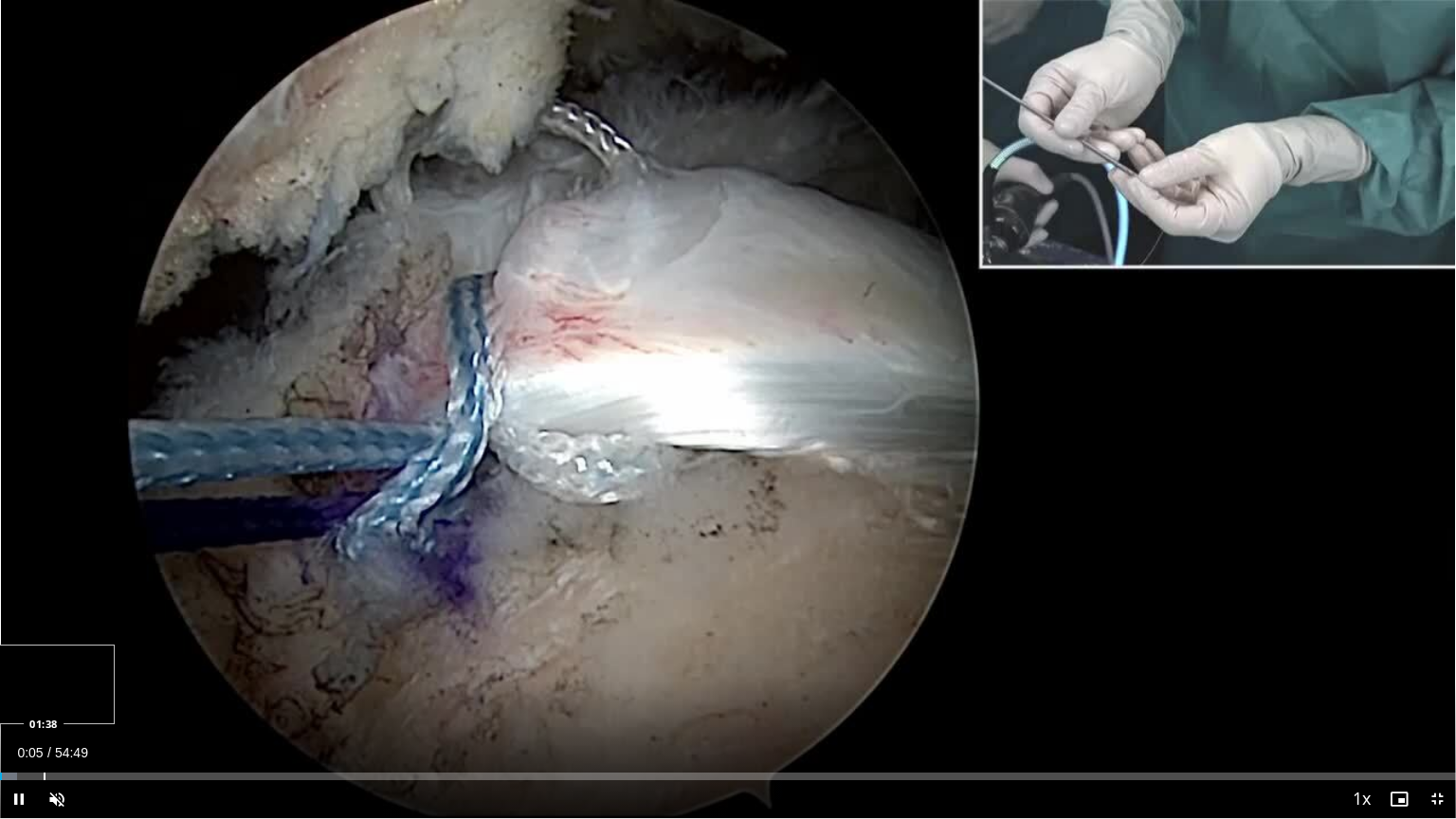 click at bounding box center (45, 776) 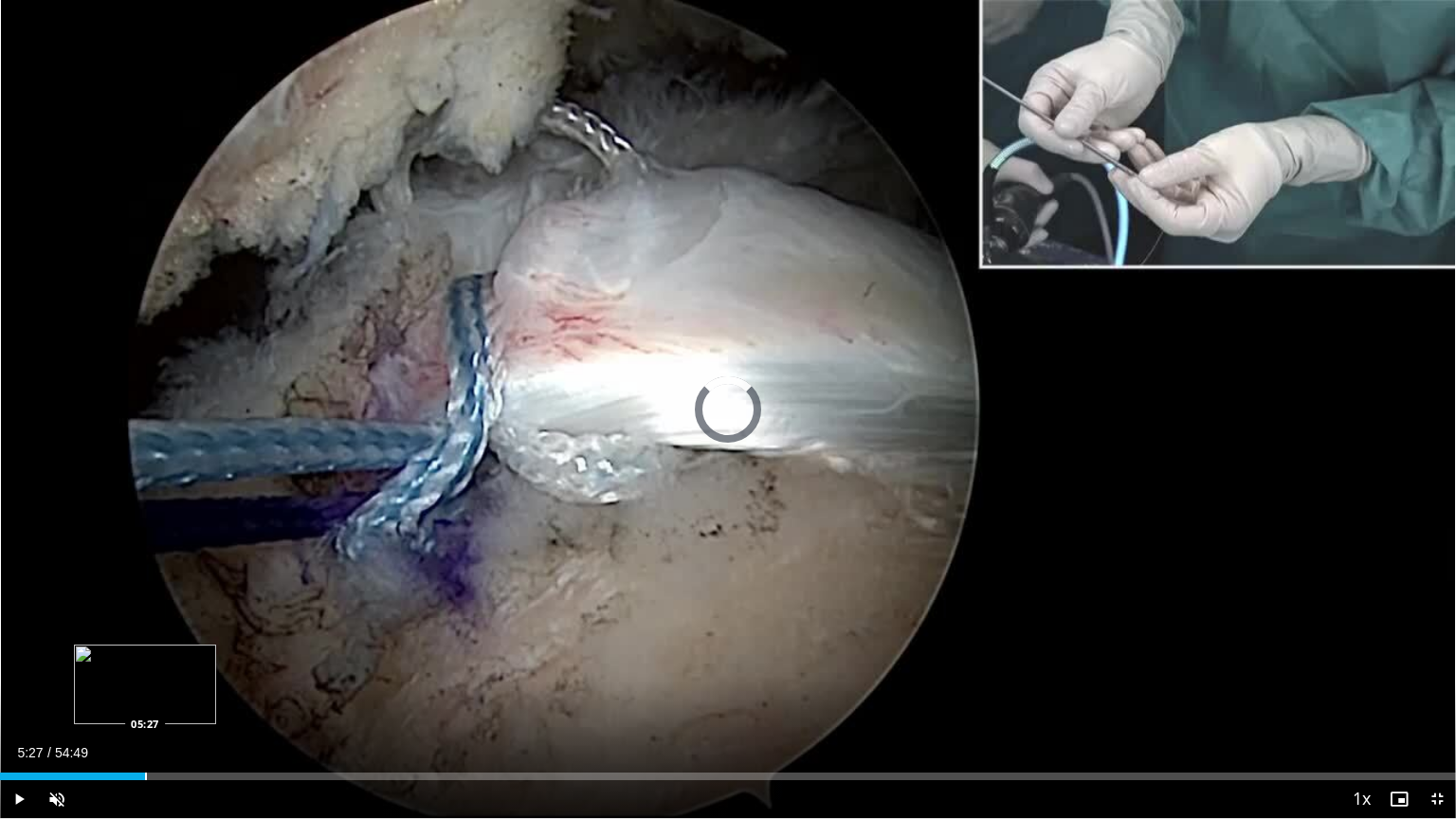 click on "Loaded :  0.00% 05:27 05:27" at bounding box center (728, 771) 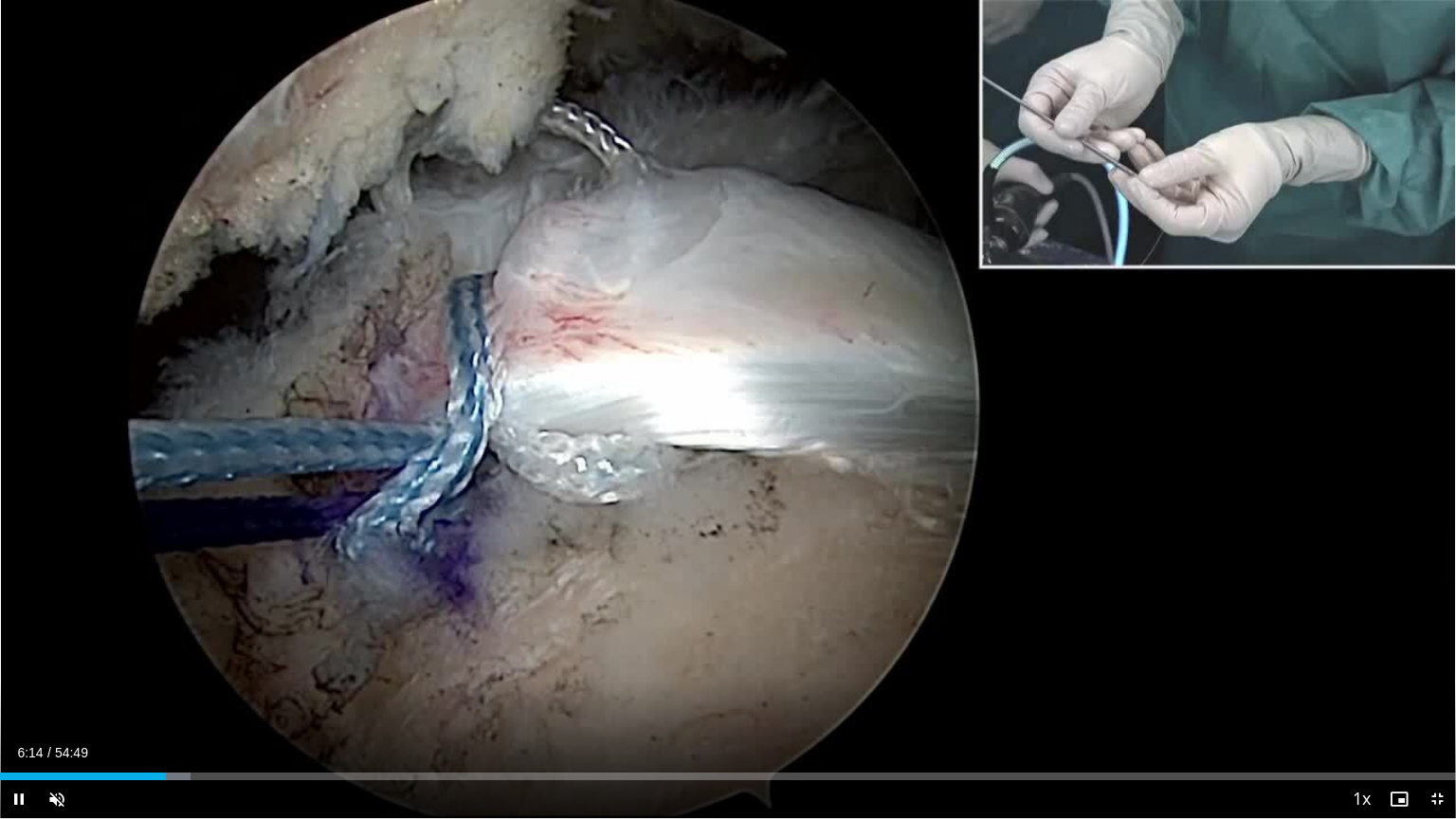 click on "Current Time  6:14 / Duration  54:49 Pause Skip Backward Skip Forward Unmute 0% Loaded :  13.07% 06:14 10:12 Stream Type  LIVE Seek to live, currently behind live LIVE   1x Playback Rate 0.5x 0.75x 1x , selected 1.25x 1.5x 1.75x 2x Chapters Chapters Descriptions descriptions off , selected Captions captions settings , opens captions settings dialog captions off , selected Audio Track en (Main) , selected Exit Fullscreen Enable picture-in-picture mode" at bounding box center [728, 799] 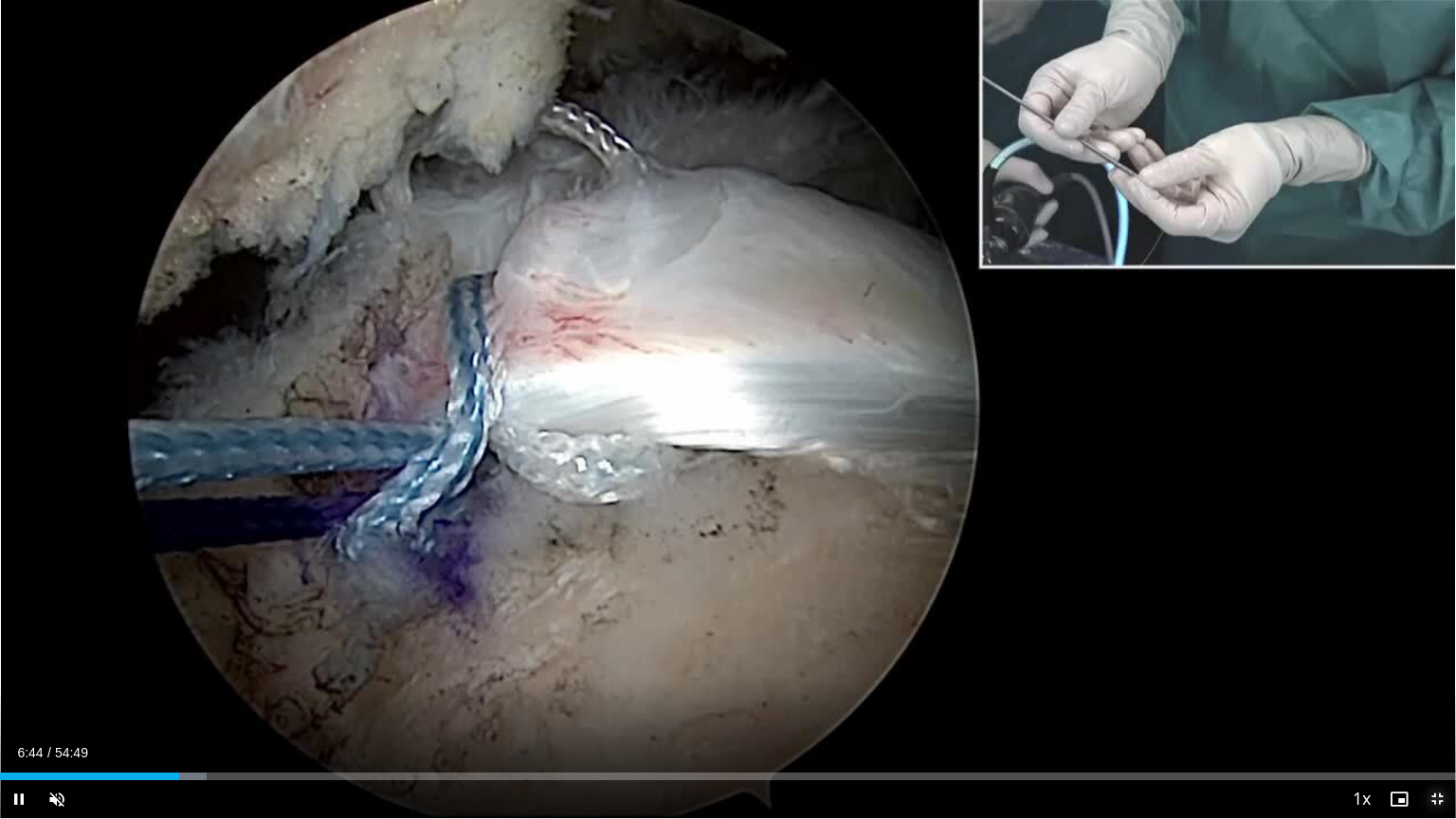 click at bounding box center [1437, 799] 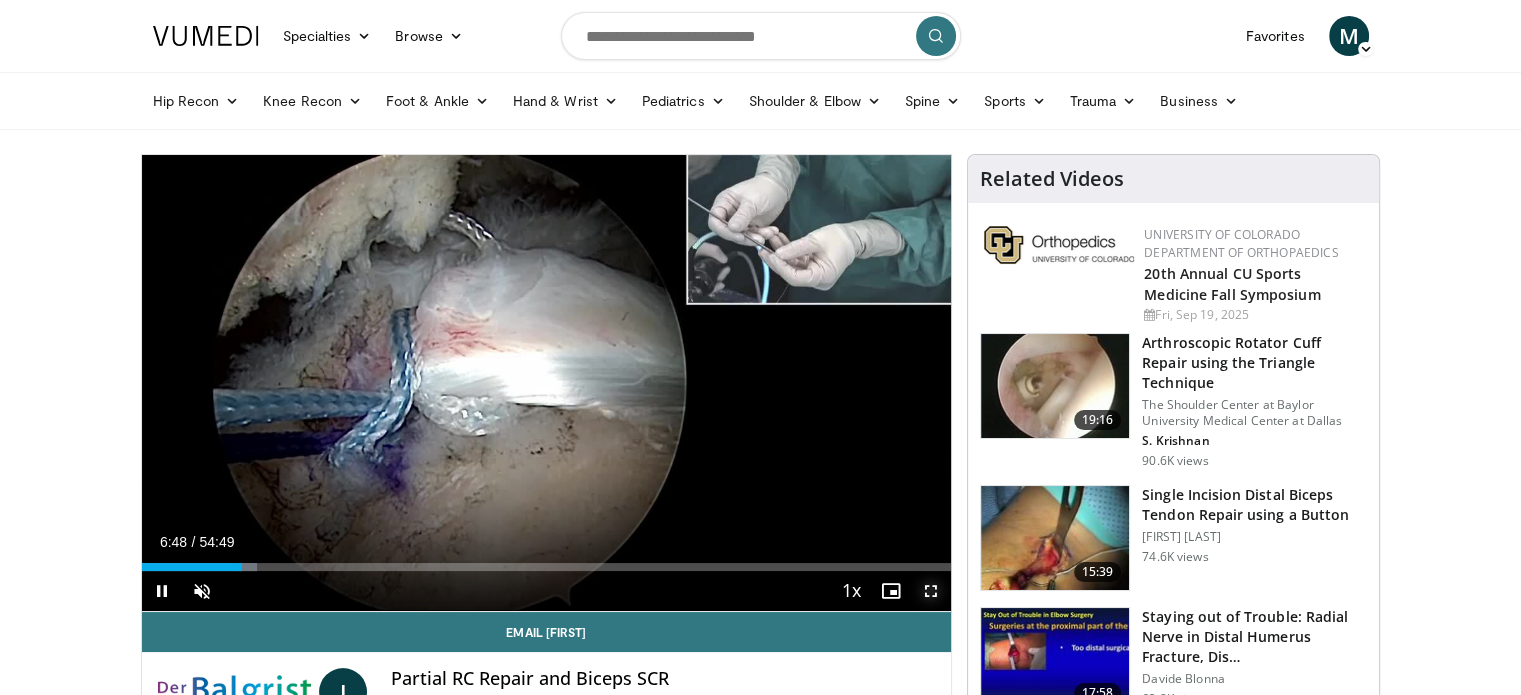 click at bounding box center (931, 591) 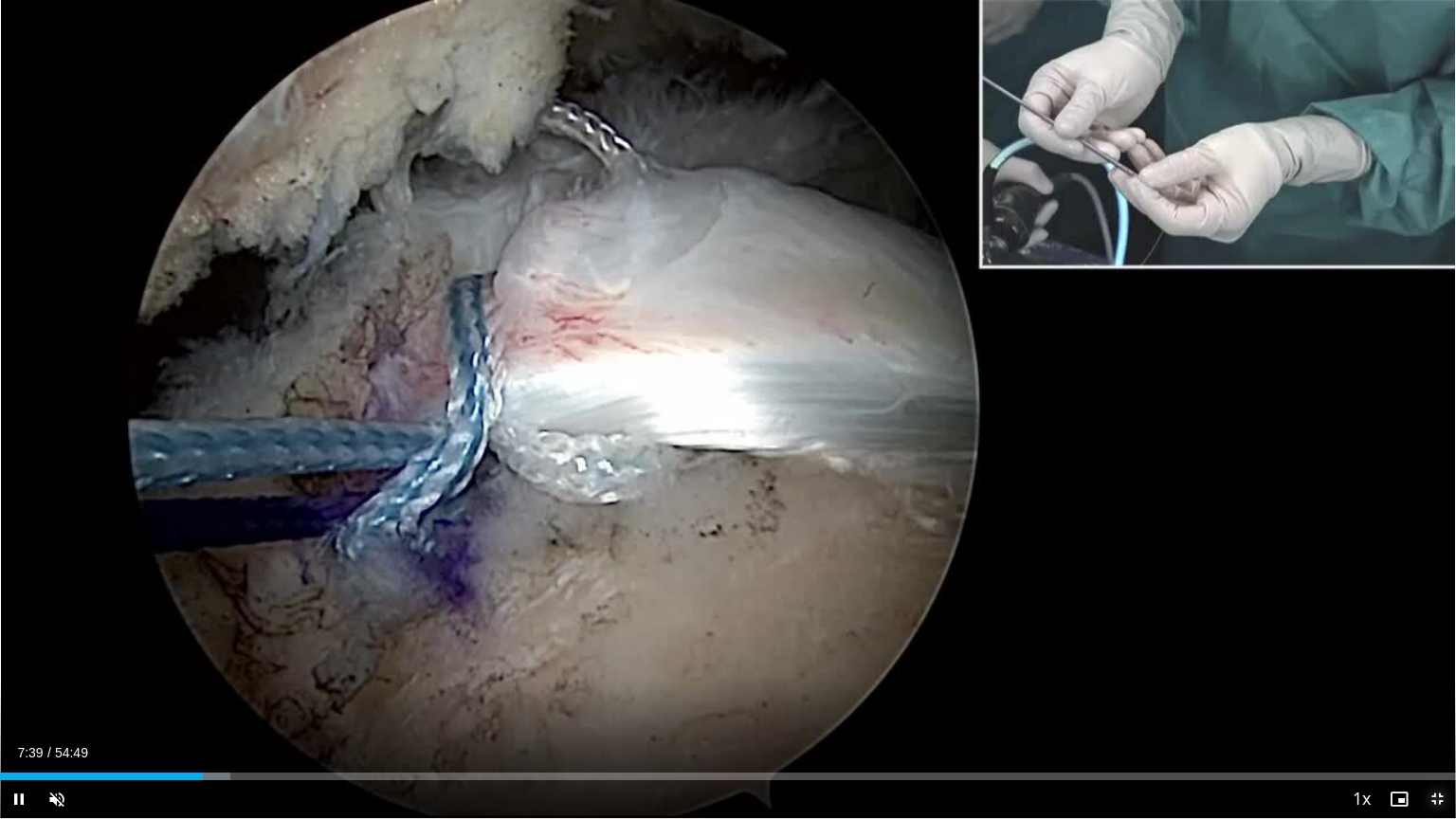 click at bounding box center (1437, 799) 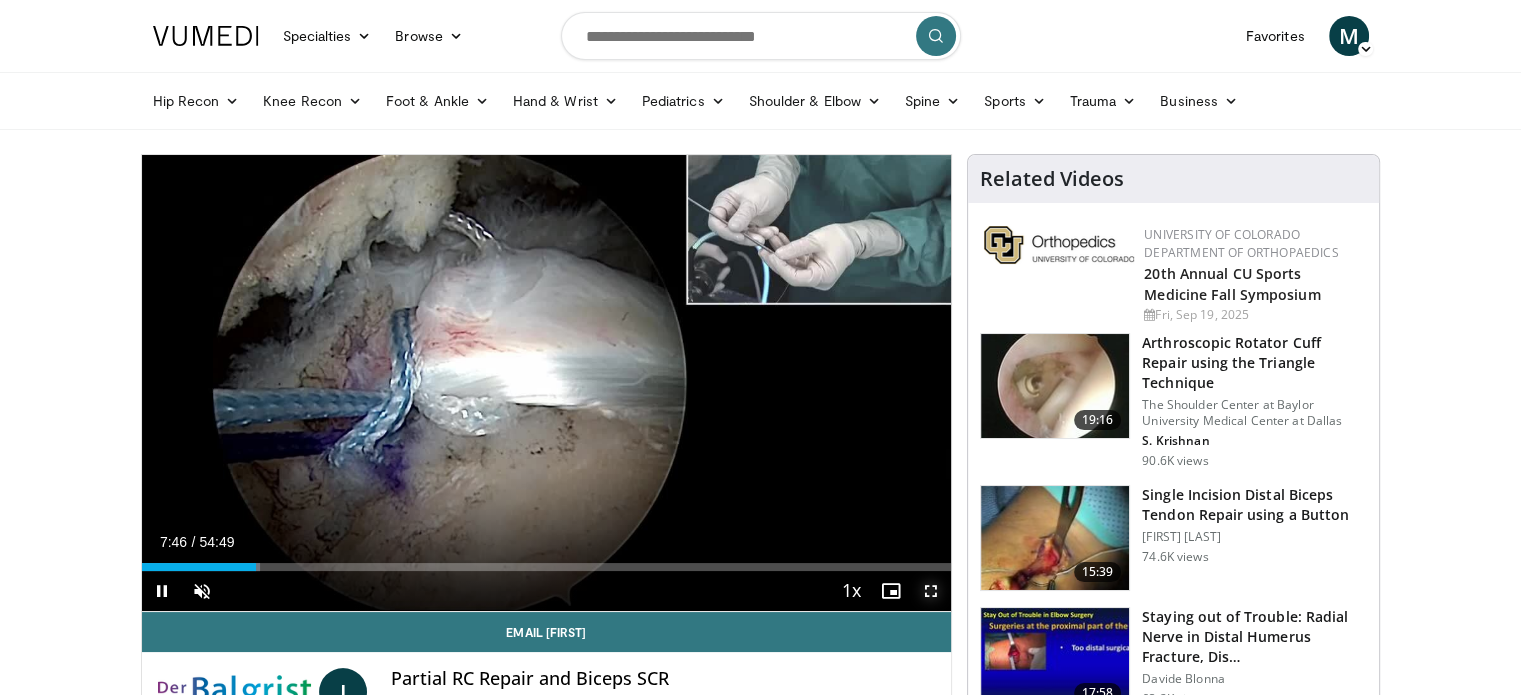 click at bounding box center (931, 591) 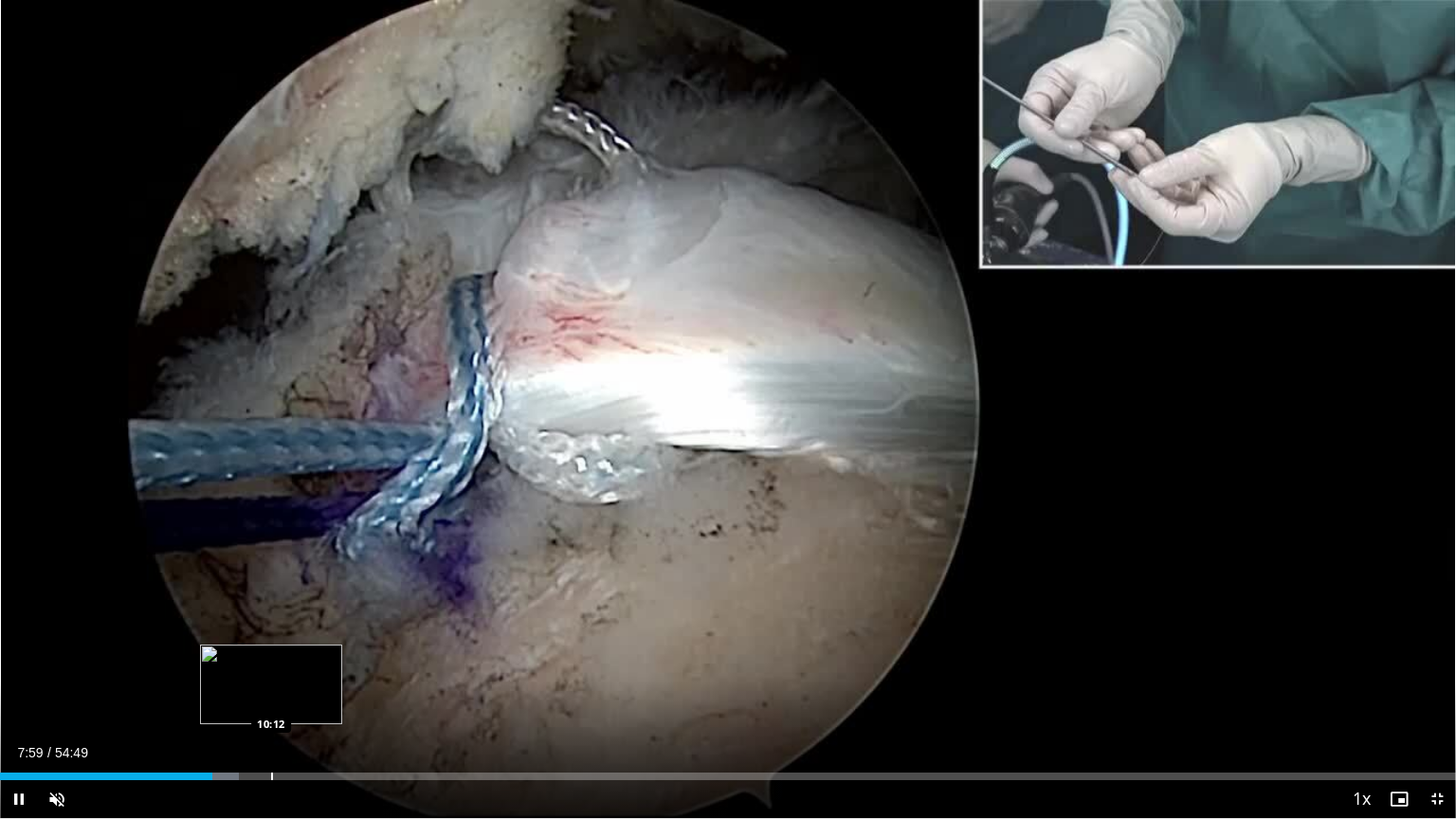 click on "Loaded :  16.42% 07:59 10:12" at bounding box center (728, 771) 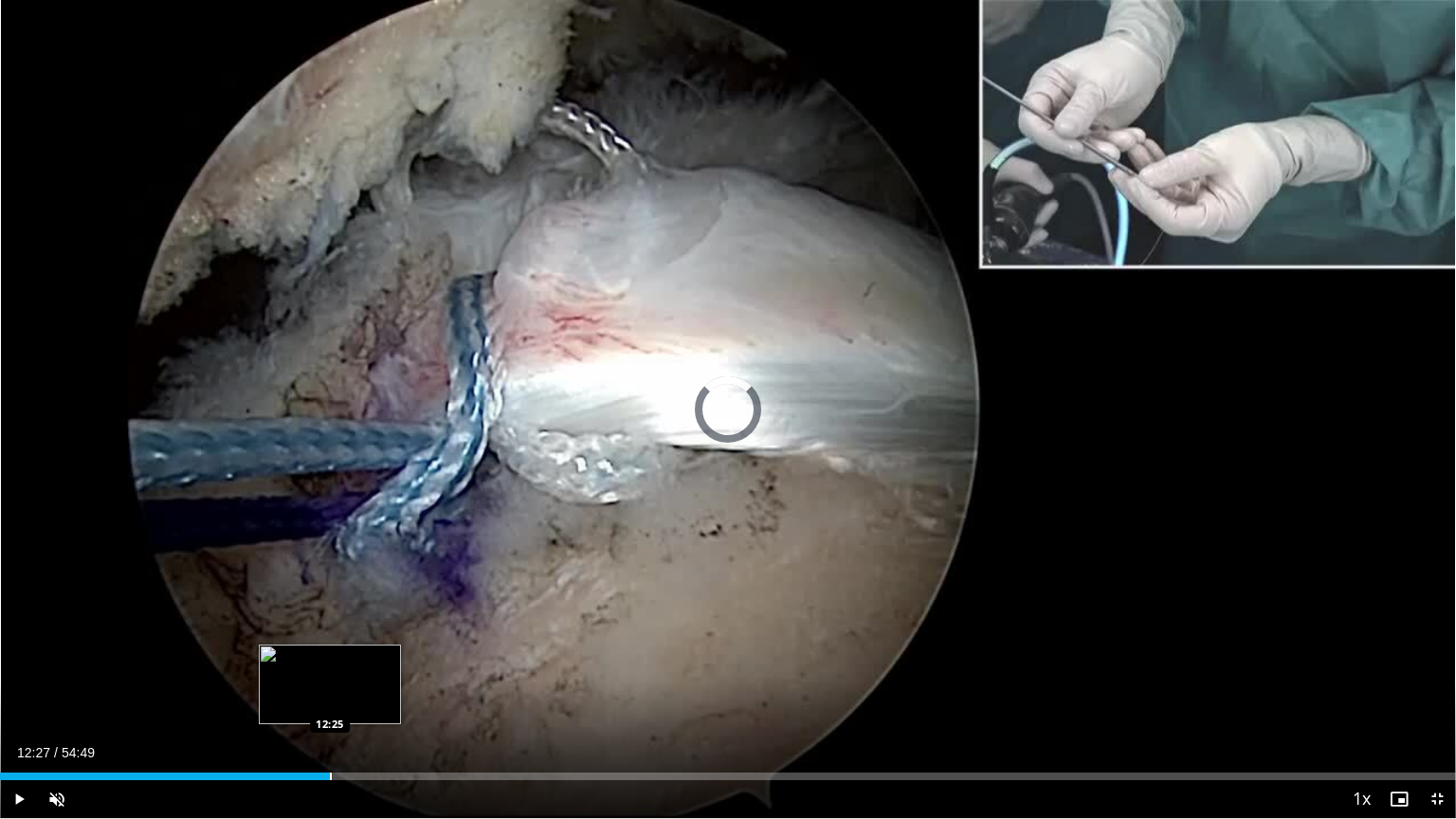 click at bounding box center (331, 776) 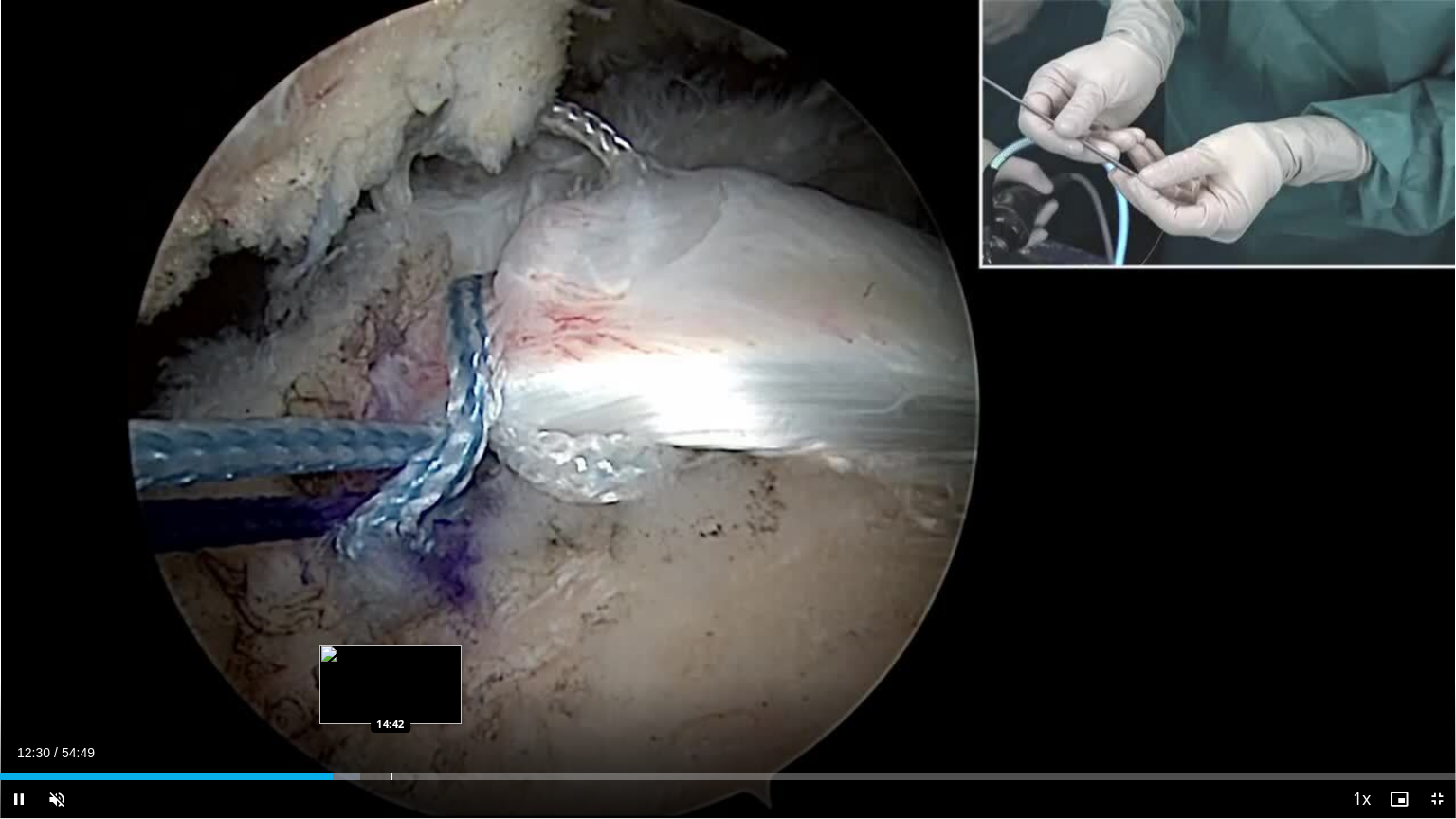click at bounding box center [391, 776] 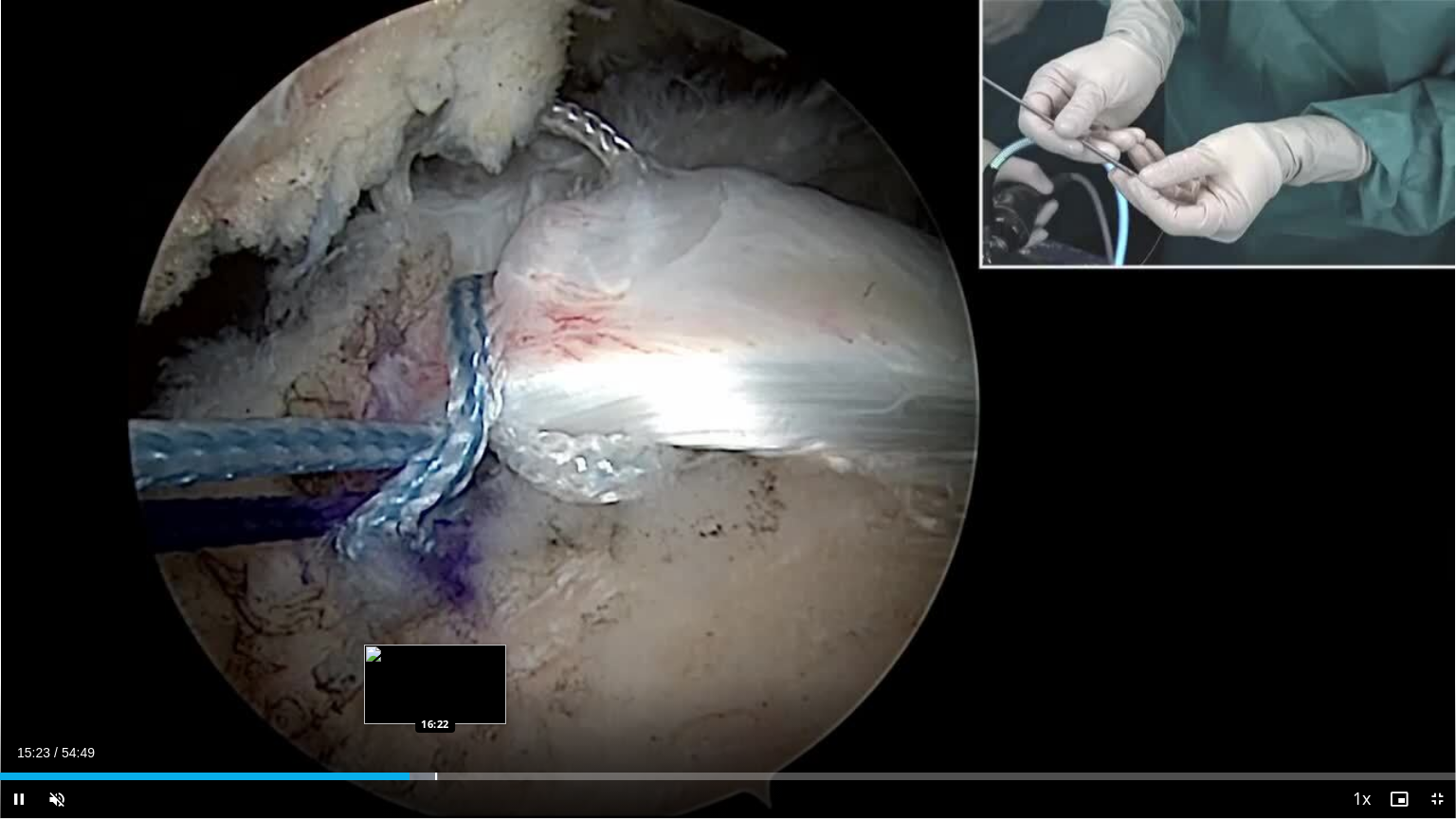 click on "Loaded :  30.10% 15:24 16:22" at bounding box center (728, 776) 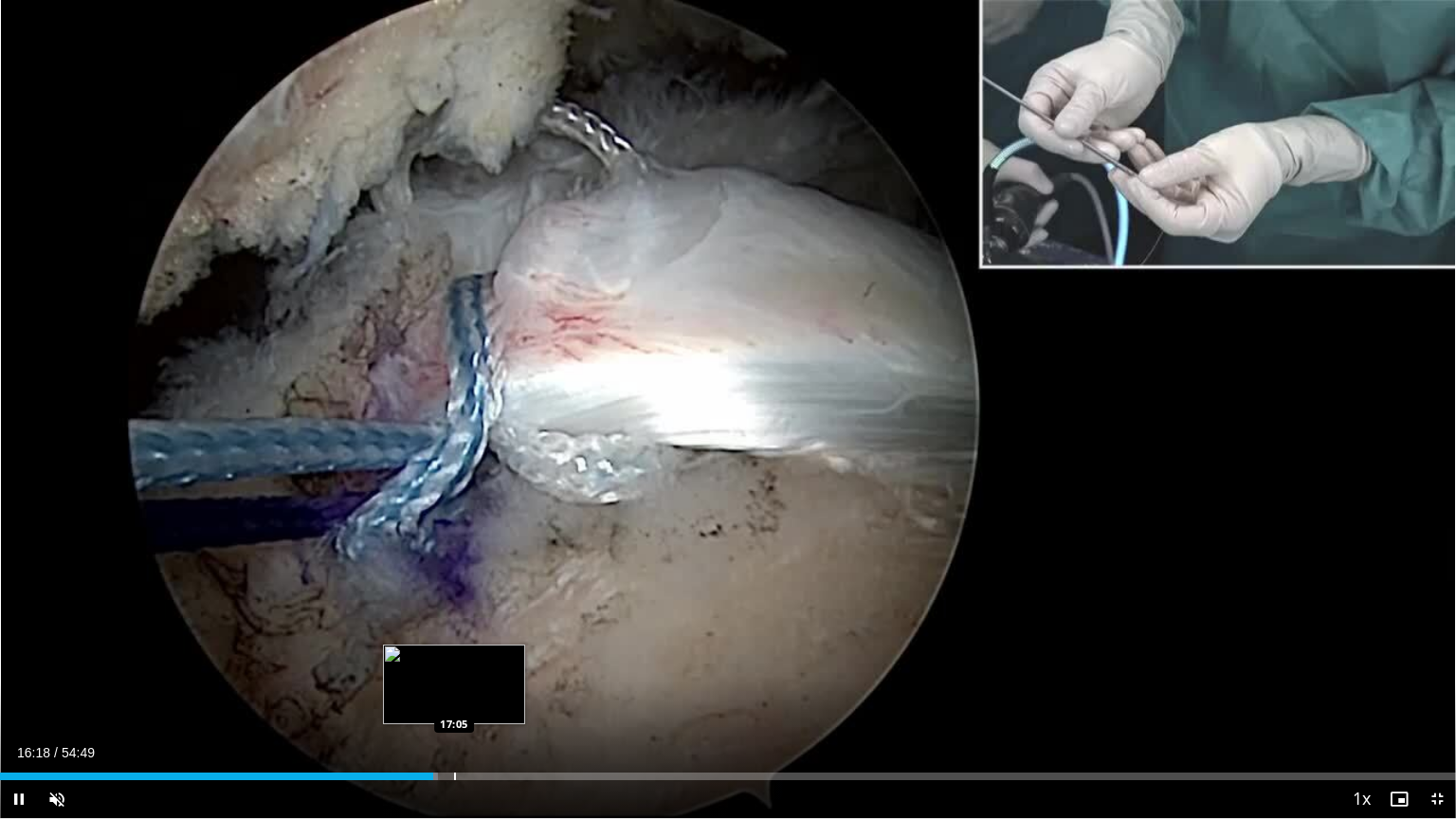 click at bounding box center (455, 776) 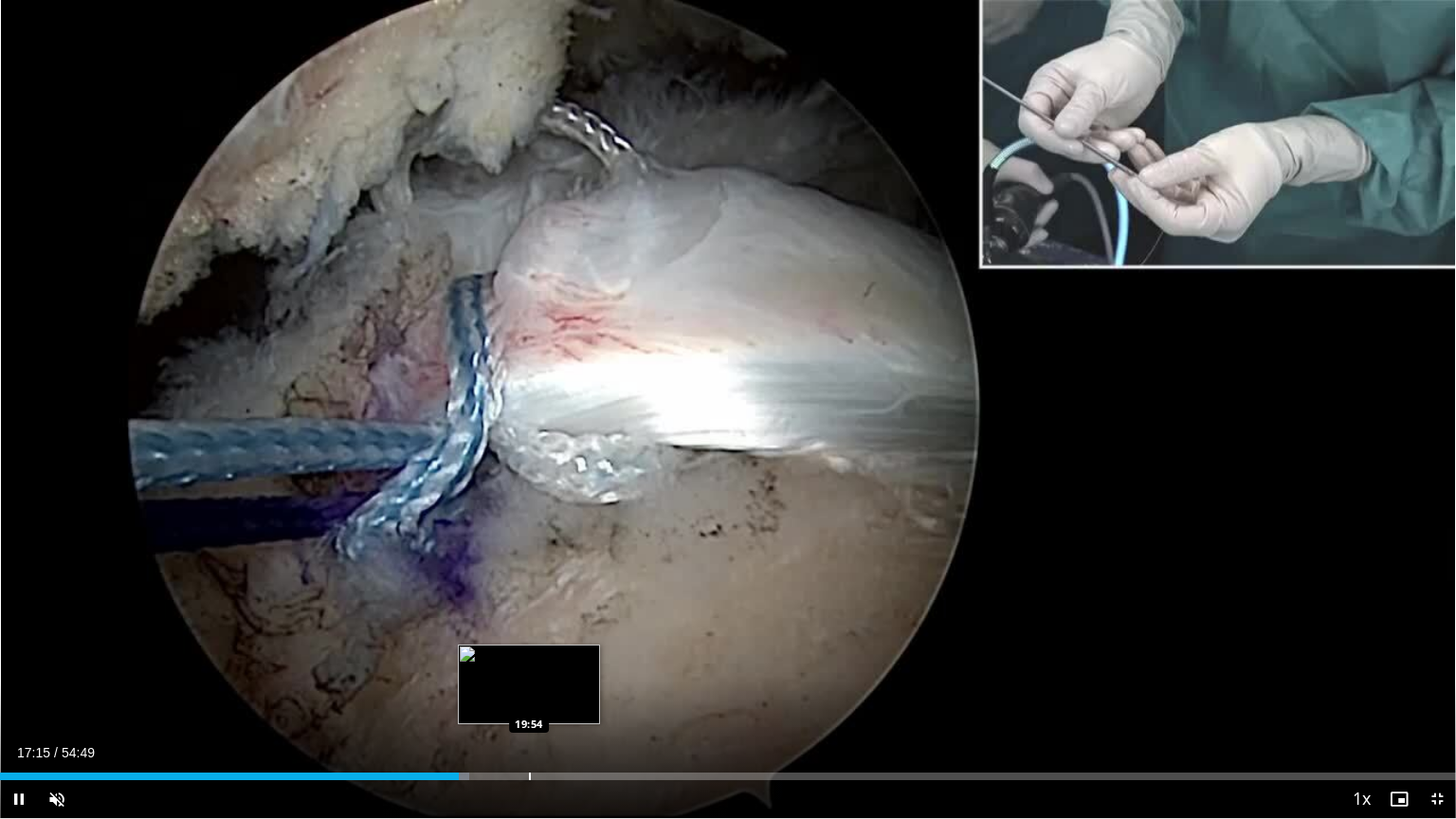 click on "Loaded :  32.23% 17:15 19:54" at bounding box center [728, 771] 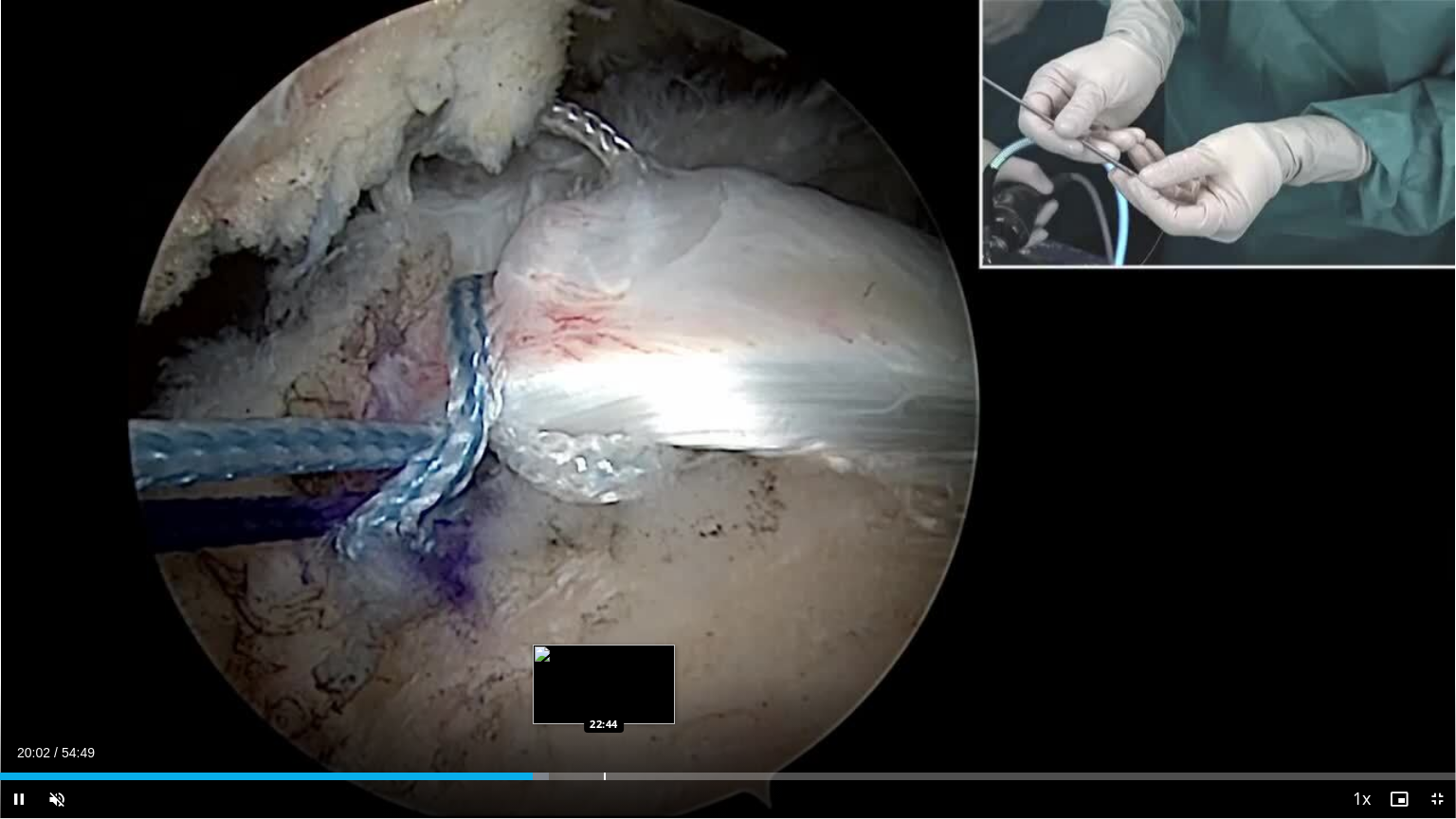 click at bounding box center [605, 776] 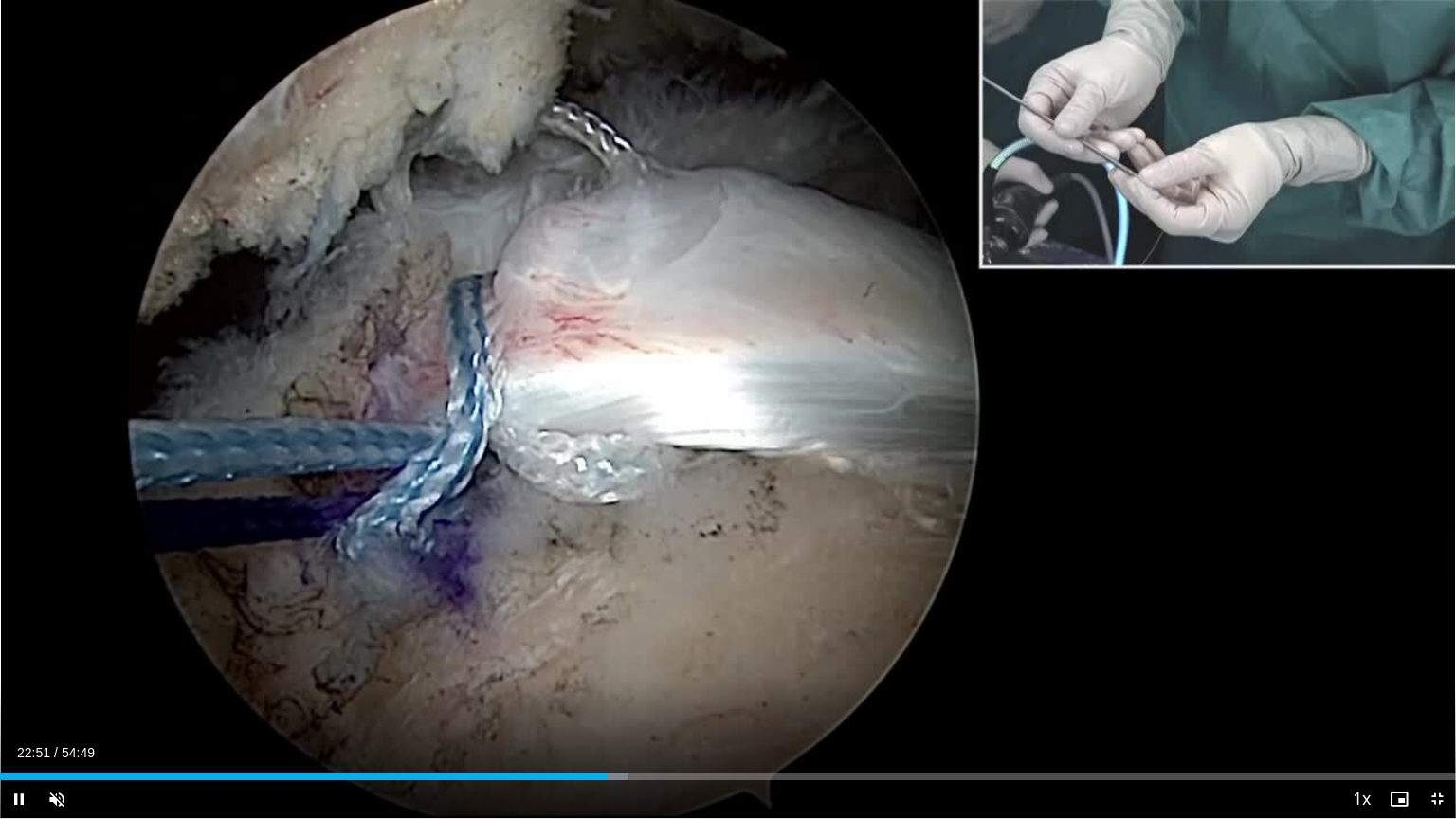 click on "Current Time  22:51 / Duration  54:49 Pause Skip Backward Skip Forward Unmute 0% Loaded :  43.17% 22:52 26:01 Stream Type  LIVE Seek to live, currently behind live LIVE   1x Playback Rate 0.5x 0.75x 1x , selected 1.25x 1.5x 1.75x 2x Chapters Chapters Descriptions descriptions off , selected Captions captions settings , opens captions settings dialog captions off , selected Audio Track en (Main) , selected Exit Fullscreen Enable picture-in-picture mode" at bounding box center (728, 799) 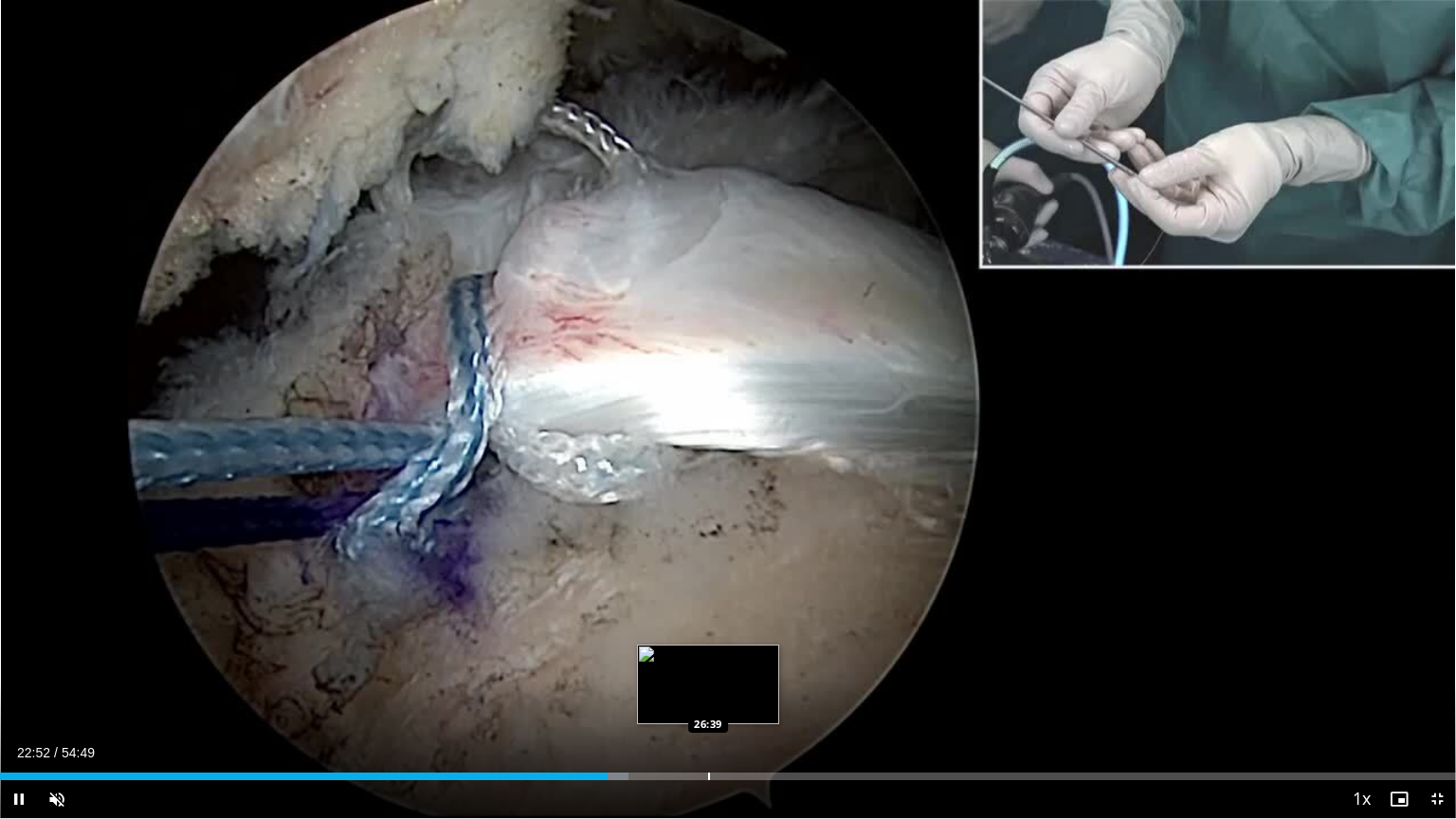 click at bounding box center (709, 776) 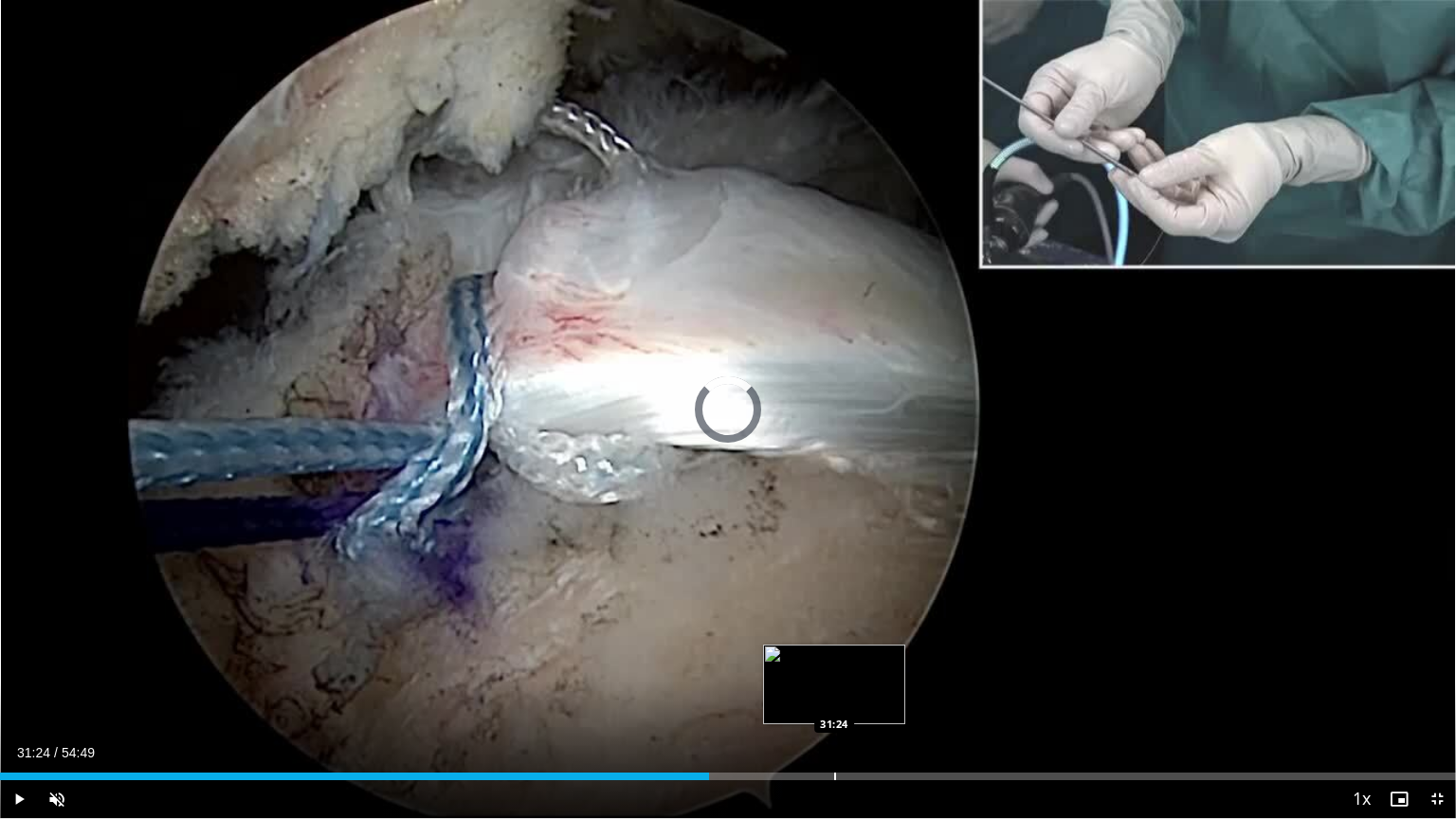 click at bounding box center (835, 776) 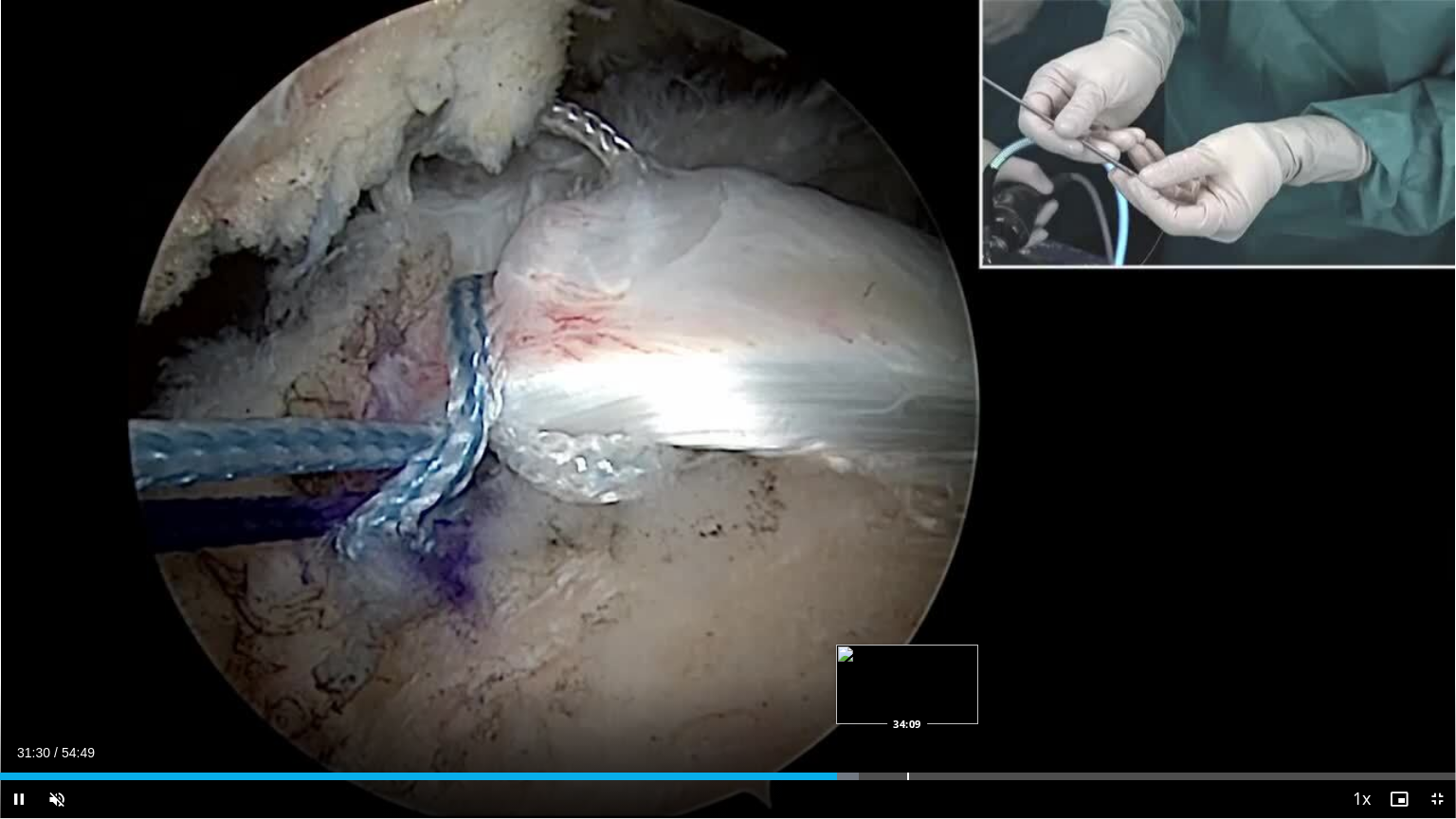 click at bounding box center [908, 776] 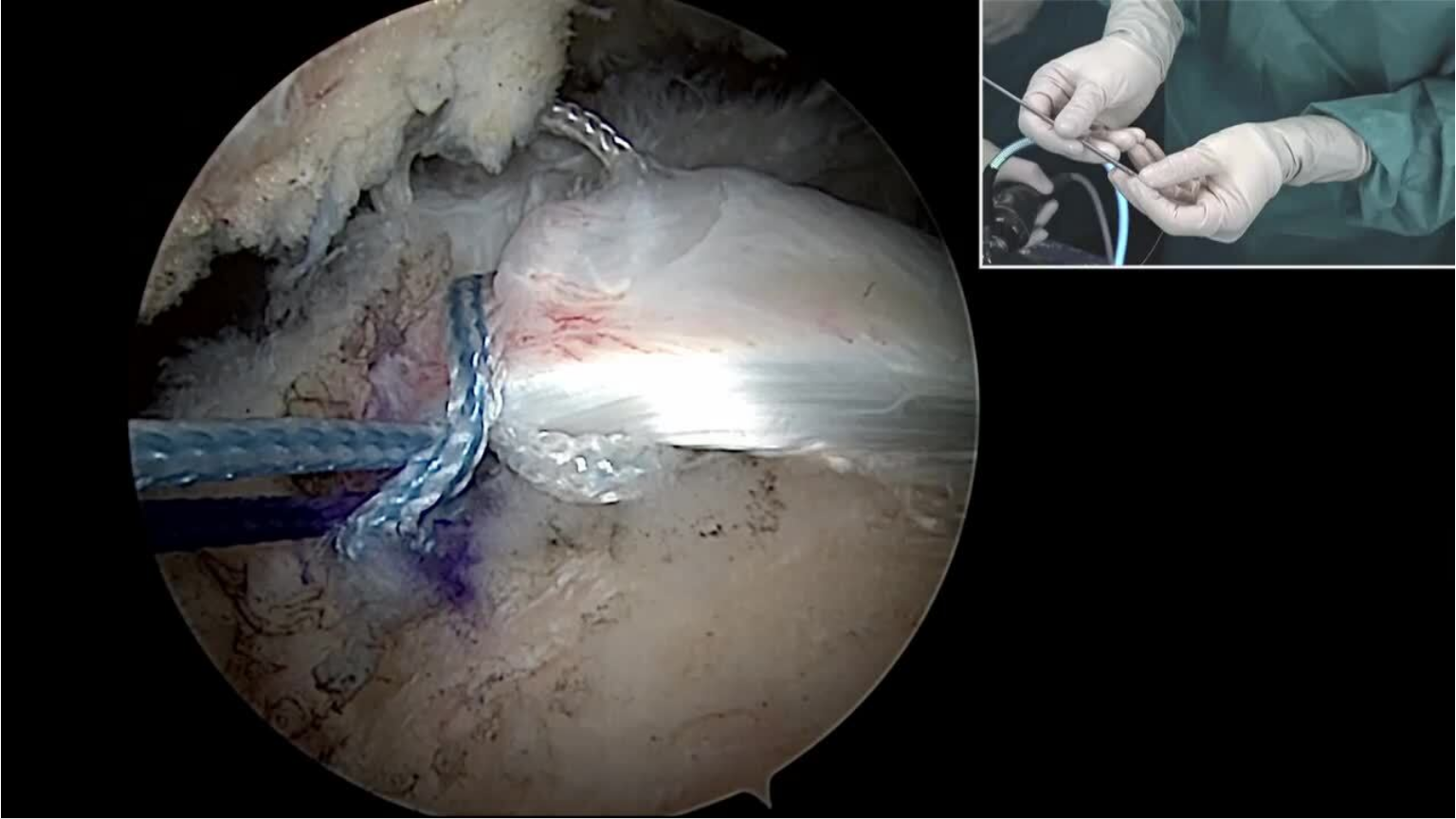 drag, startPoint x: 842, startPoint y: 772, endPoint x: 592, endPoint y: 549, distance: 335.00597 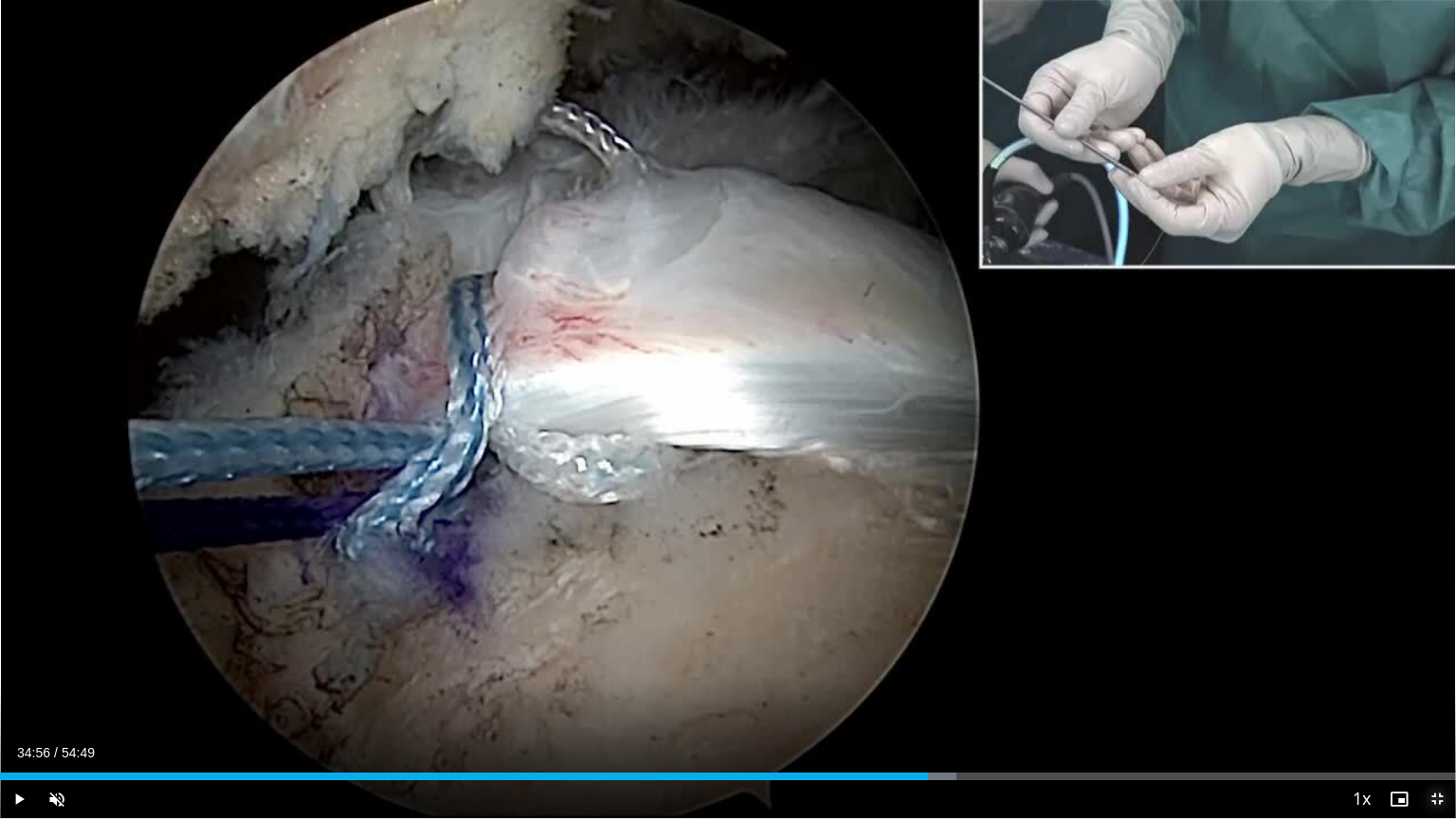 click at bounding box center (1437, 799) 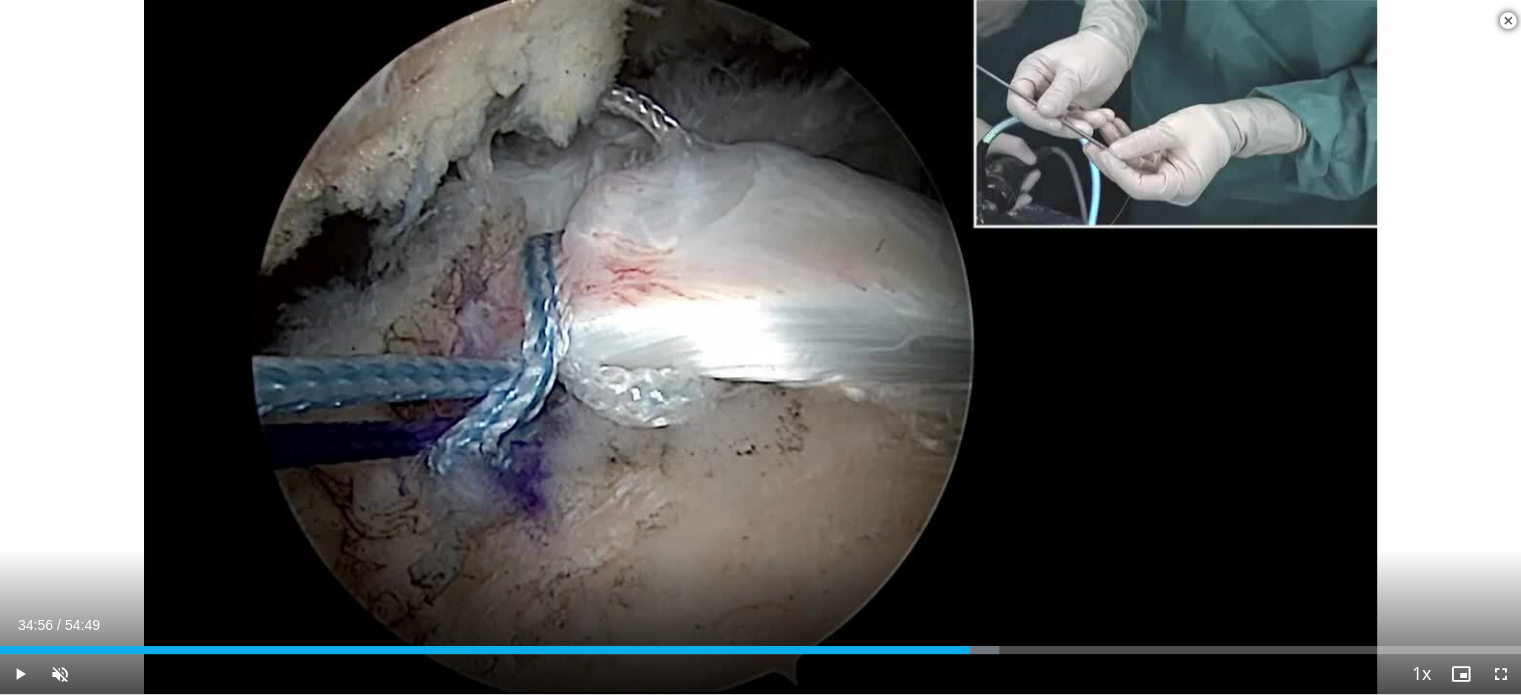 scroll, scrollTop: 600, scrollLeft: 0, axis: vertical 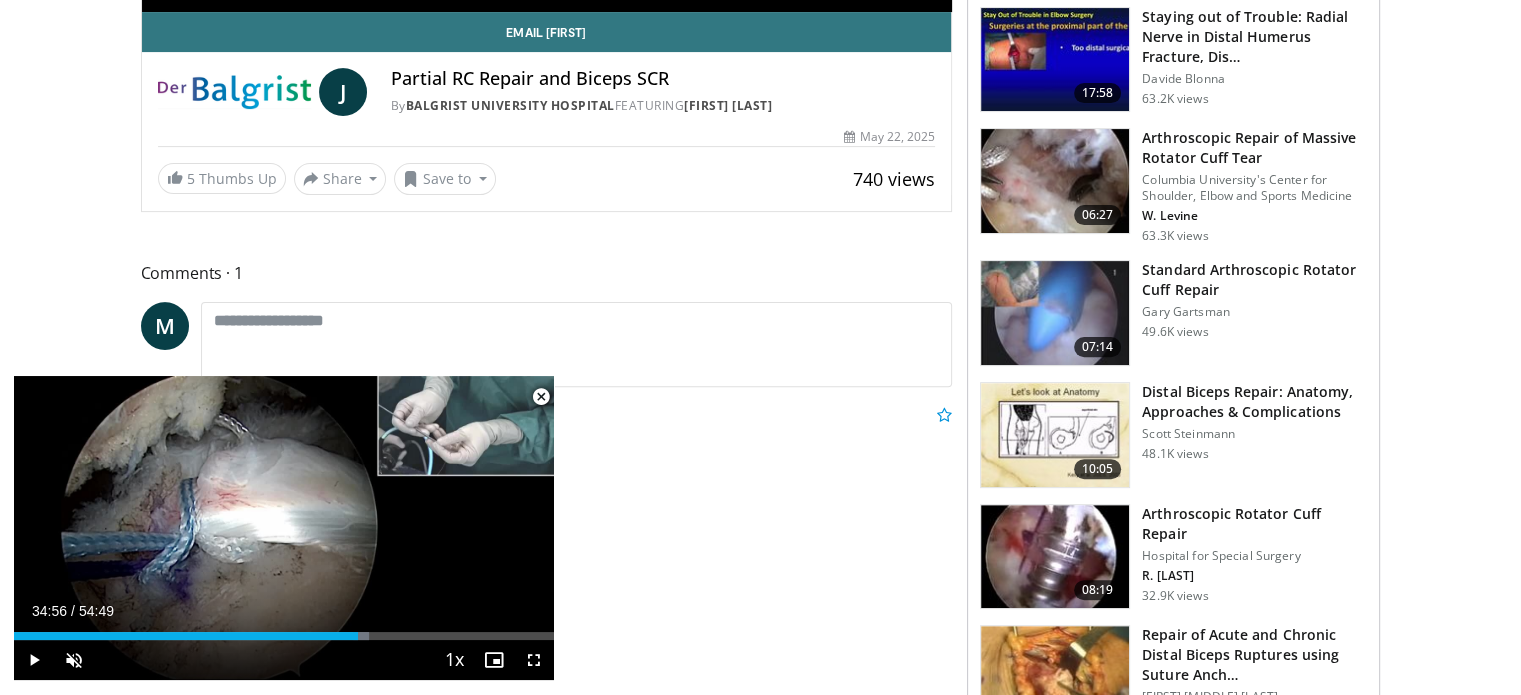 click at bounding box center (541, 397) 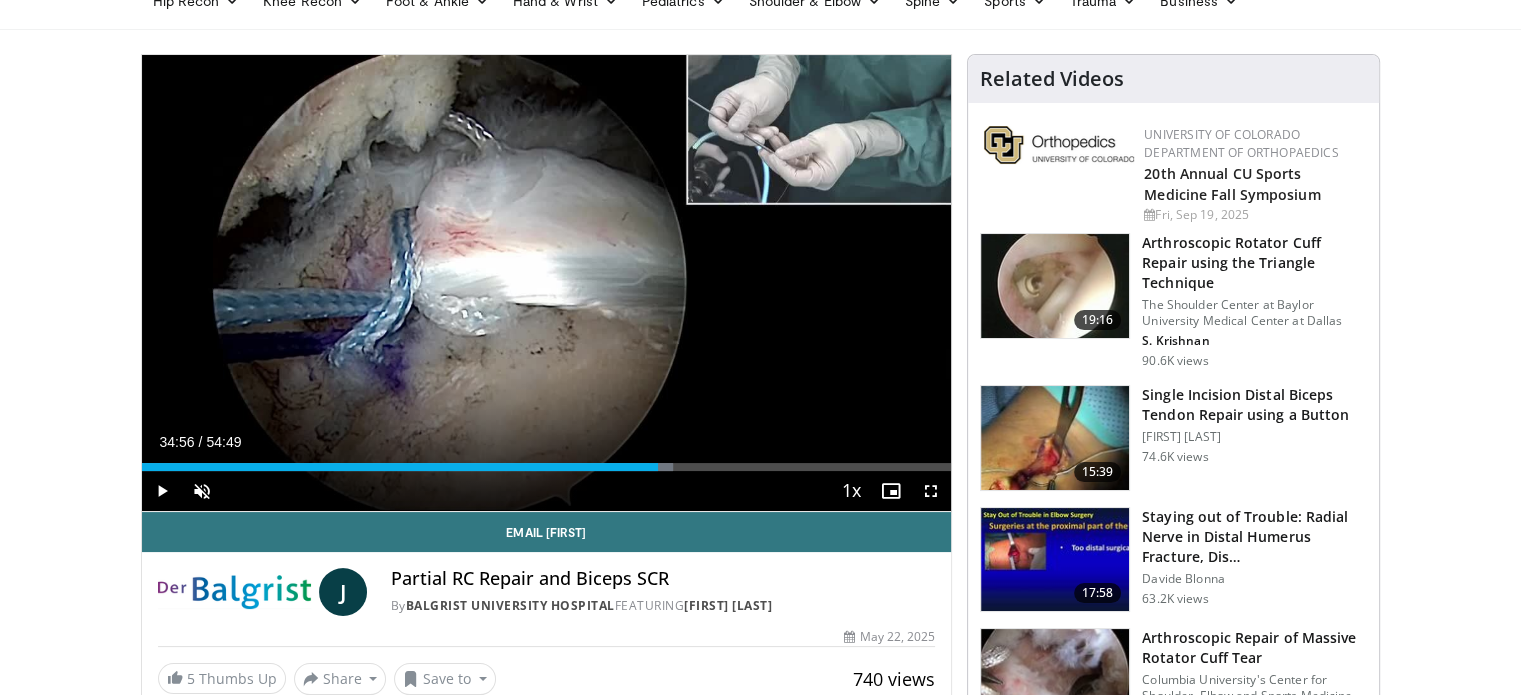 scroll, scrollTop: 0, scrollLeft: 0, axis: both 